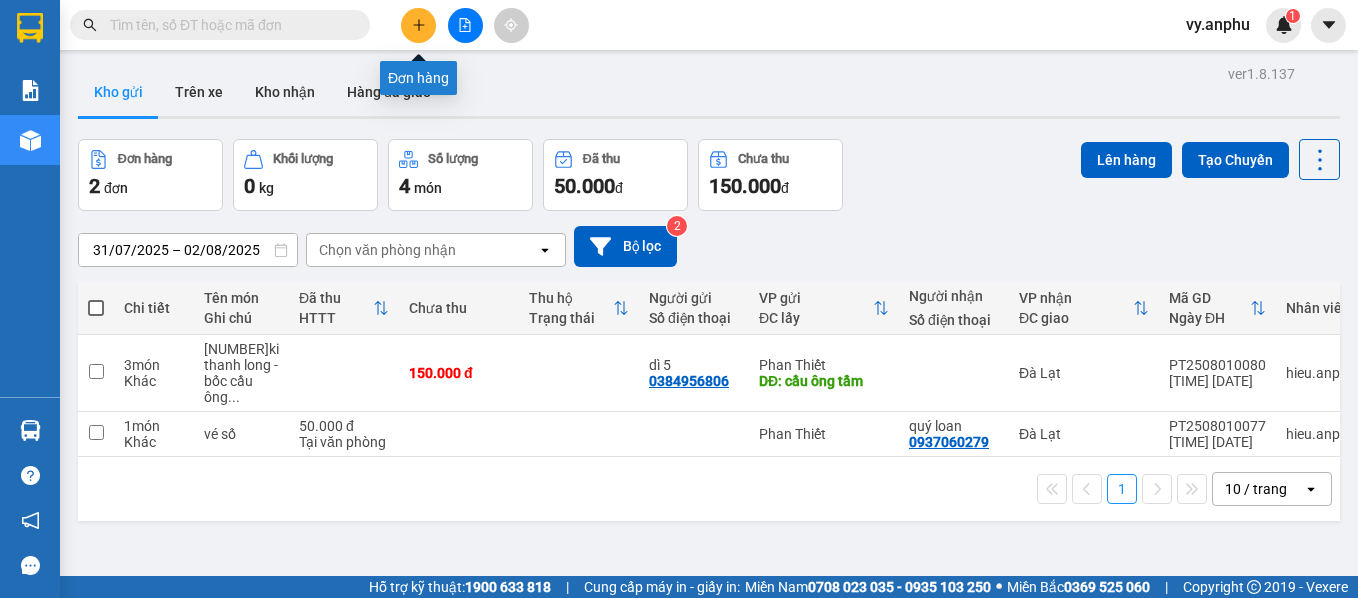 scroll, scrollTop: 0, scrollLeft: 0, axis: both 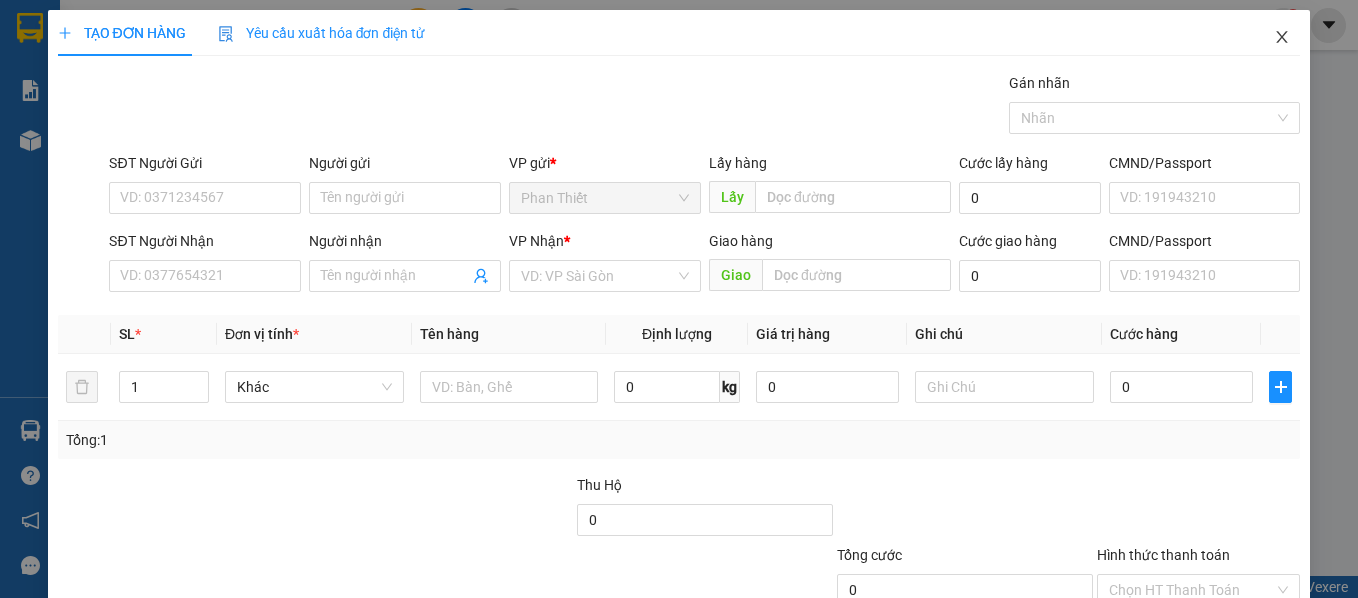 click at bounding box center (1282, 38) 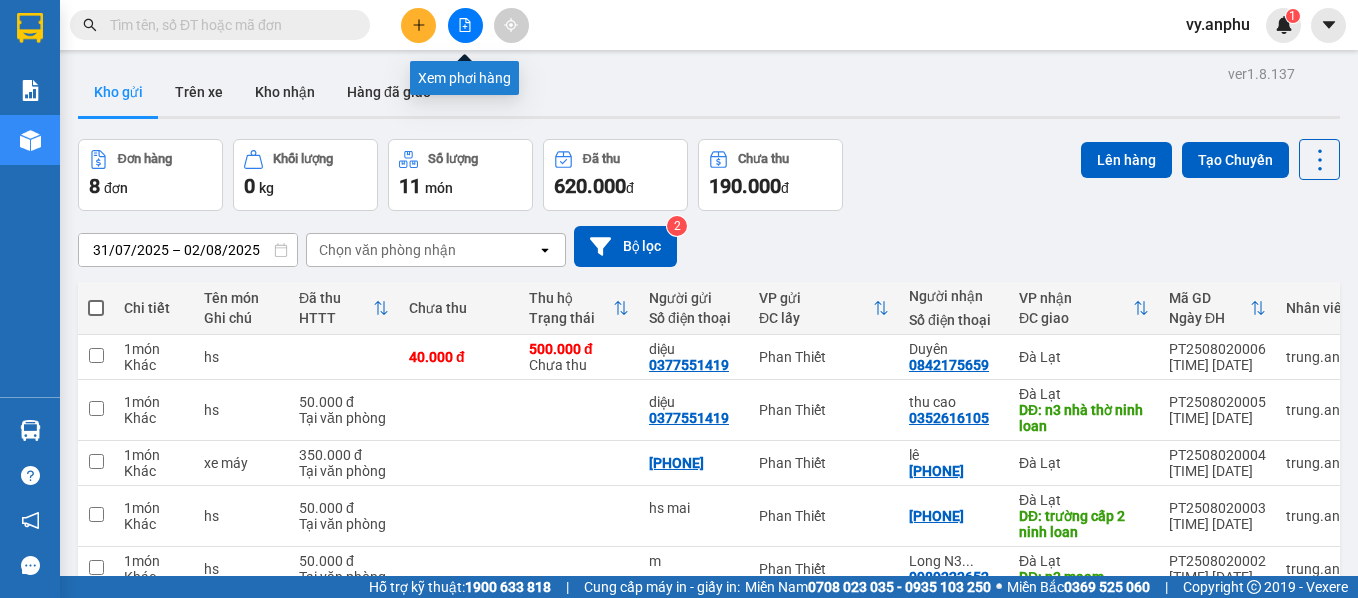 click at bounding box center [418, 25] 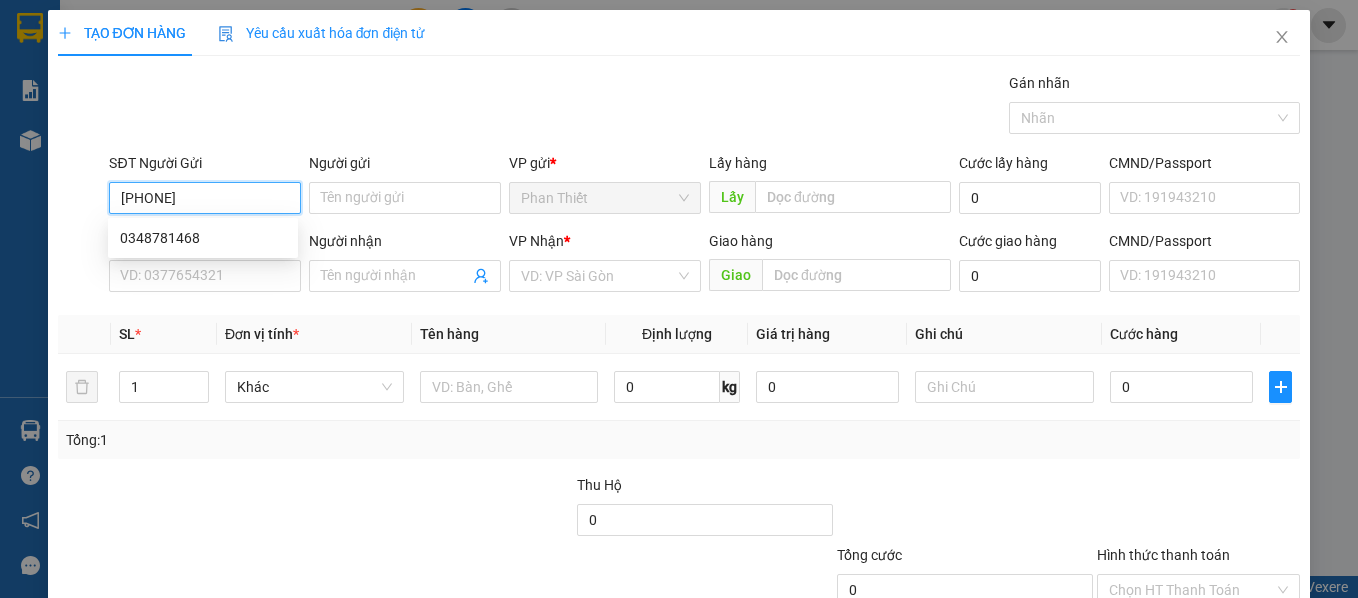 type on "0348781468" 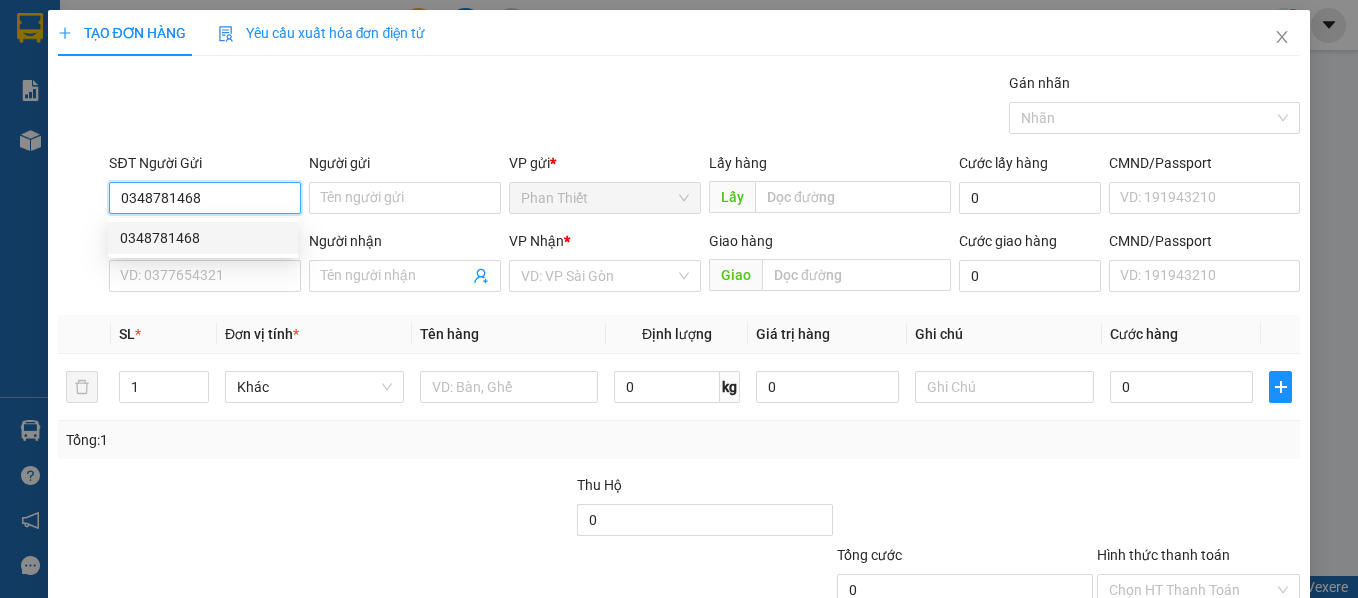 click on "0348781468" at bounding box center [203, 238] 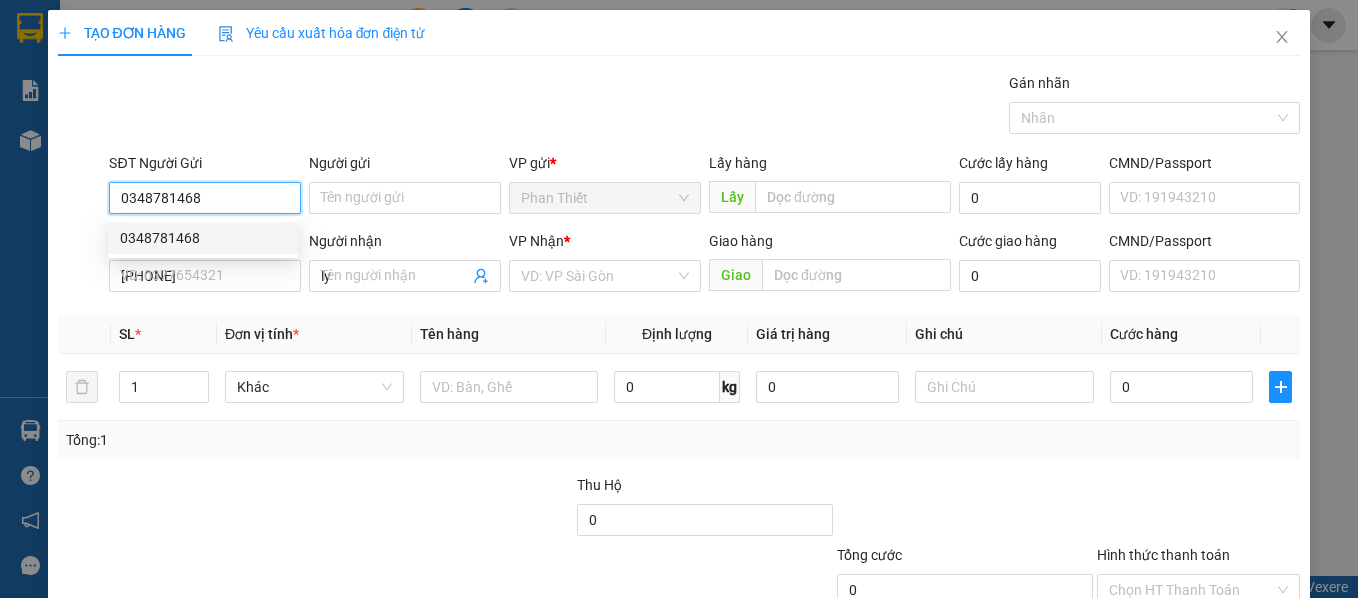 type on "30.000" 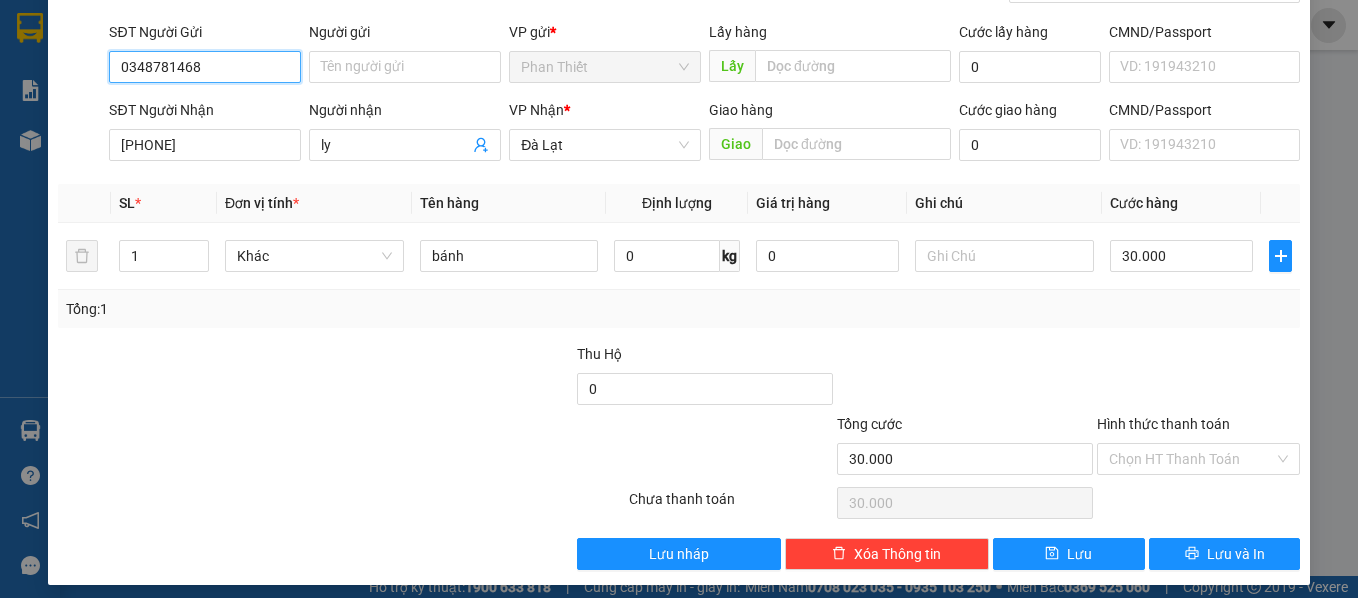 scroll, scrollTop: 142, scrollLeft: 0, axis: vertical 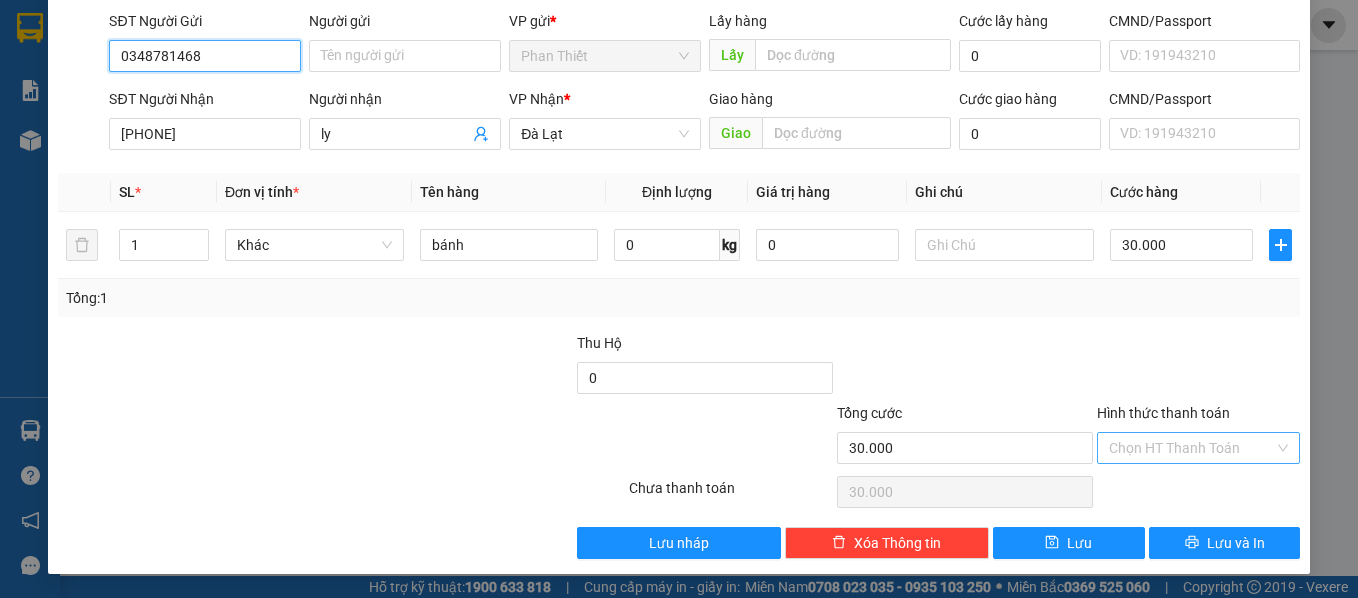 type on "0348781468" 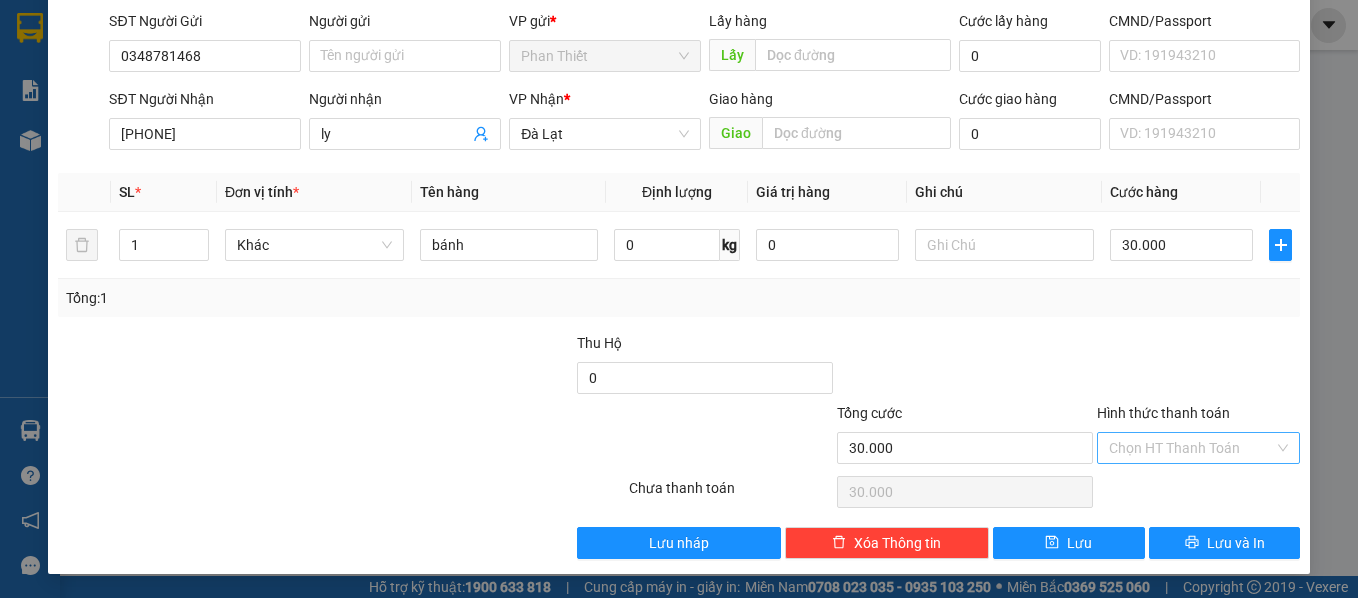 click on "Hình thức thanh toán" at bounding box center (1192, 448) 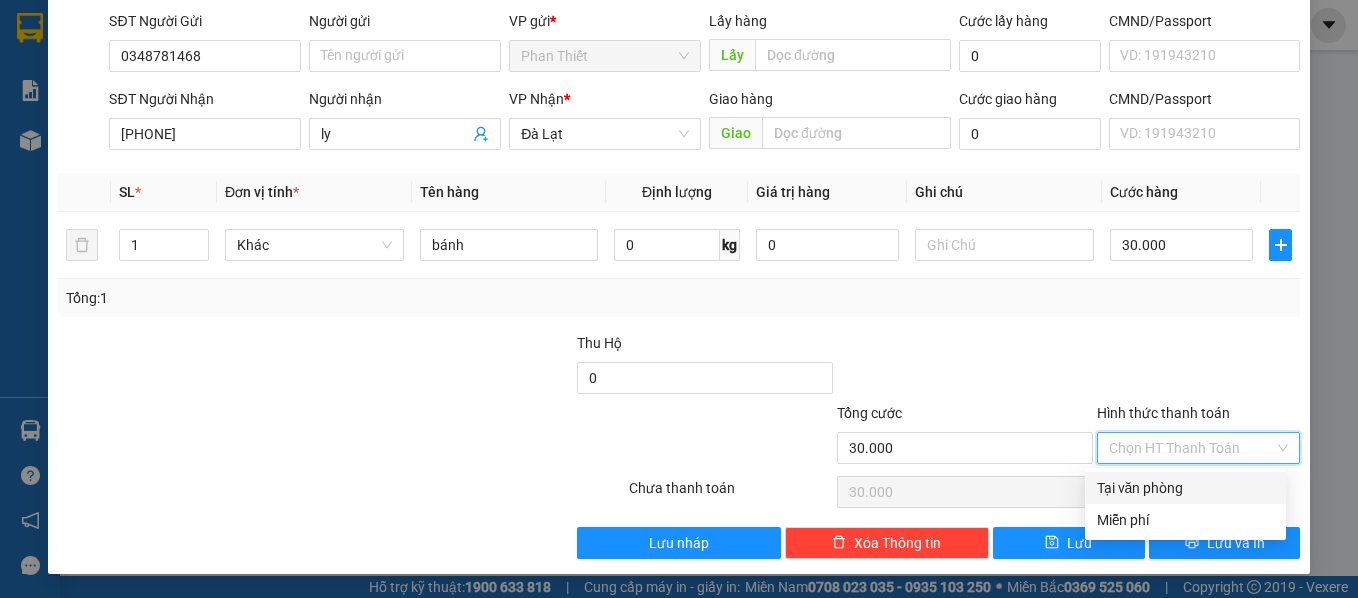 click on "Tại văn phòng" at bounding box center [1185, 488] 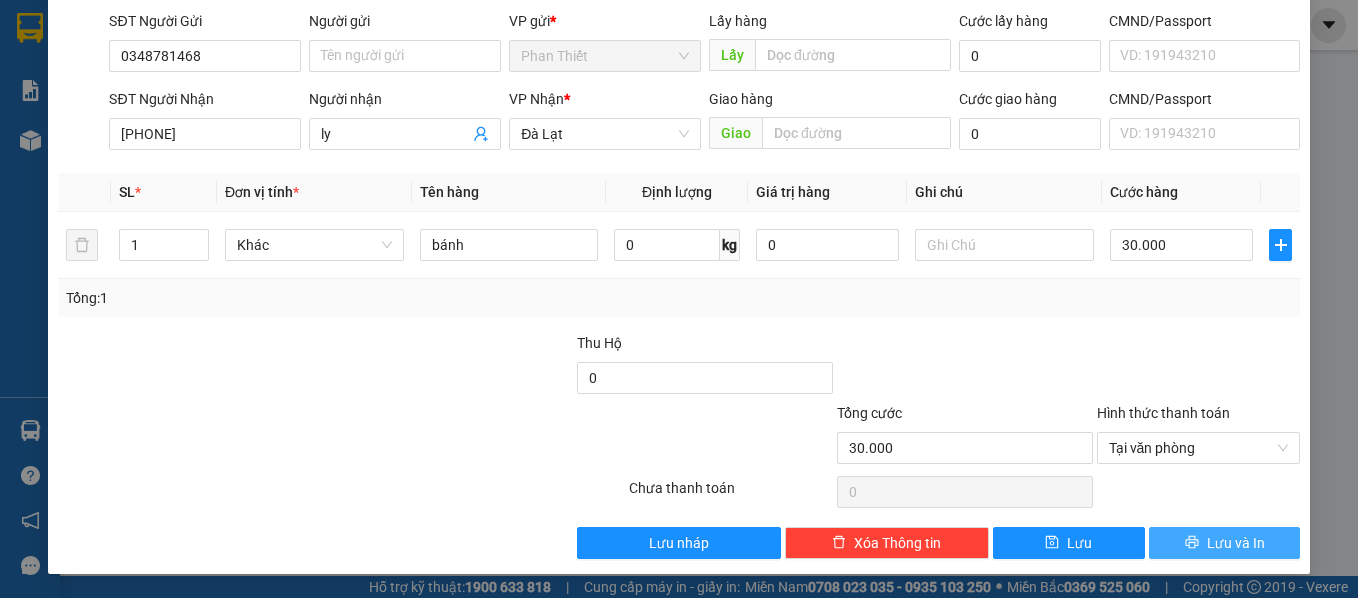 click on "Lưu và In" at bounding box center (1225, 543) 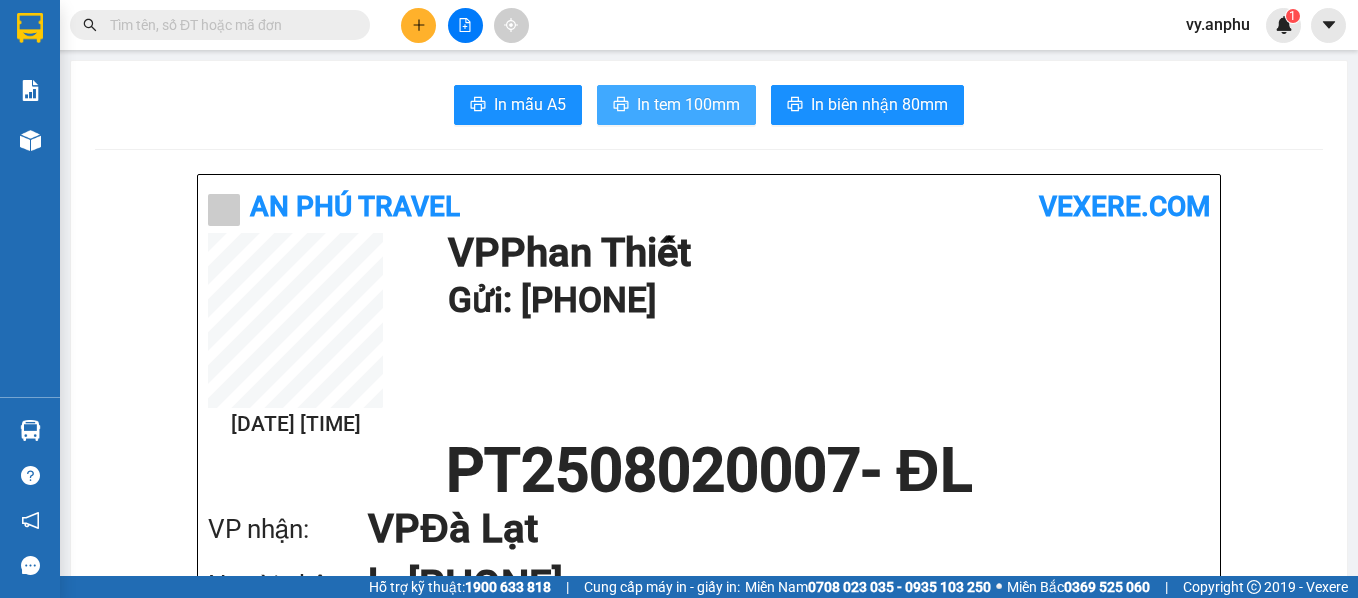click on "In tem 100mm" at bounding box center [688, 104] 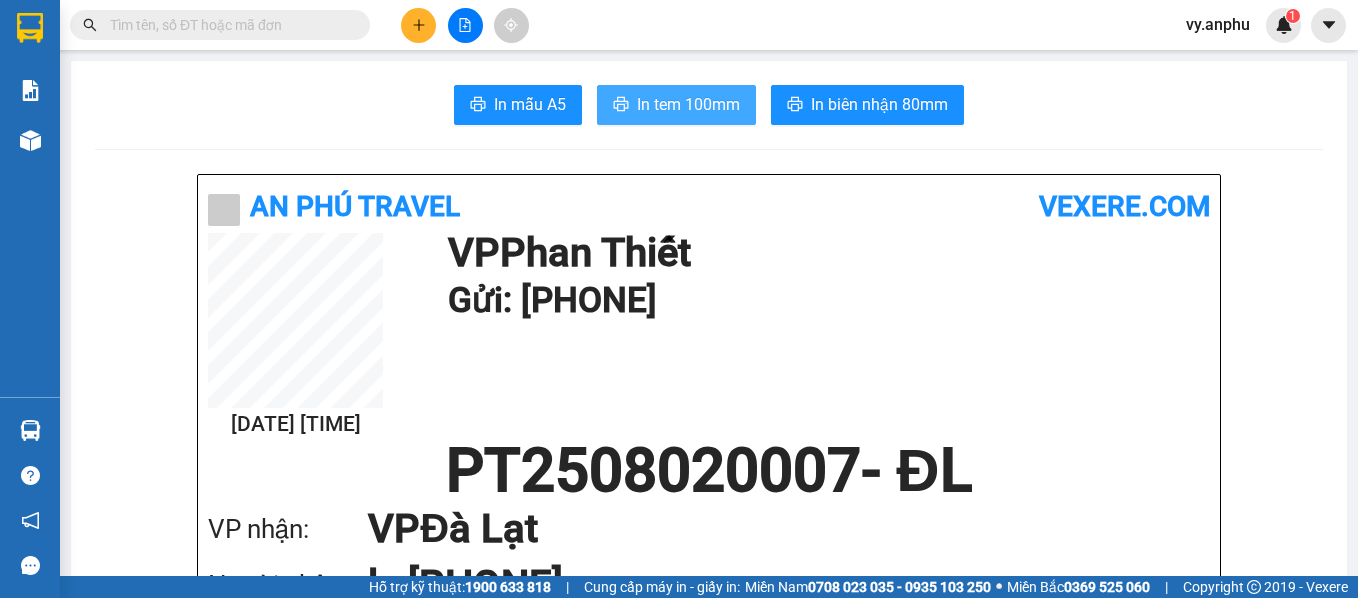 scroll, scrollTop: 0, scrollLeft: 0, axis: both 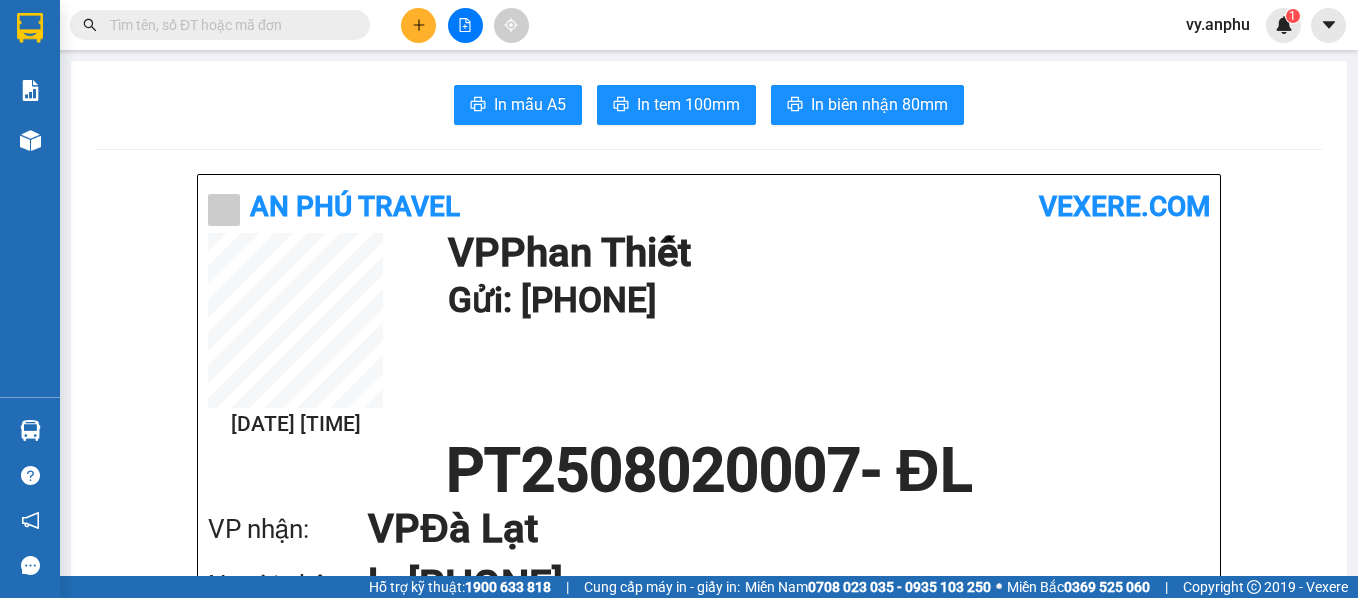 click at bounding box center [228, 25] 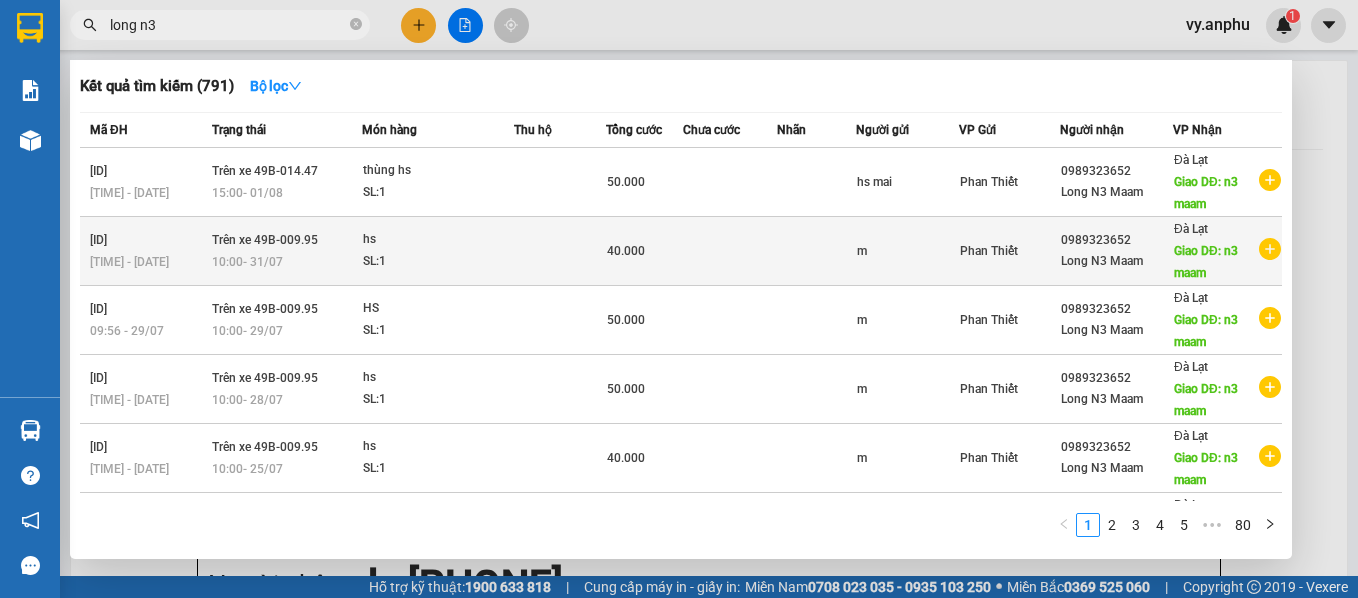 type on "long n3" 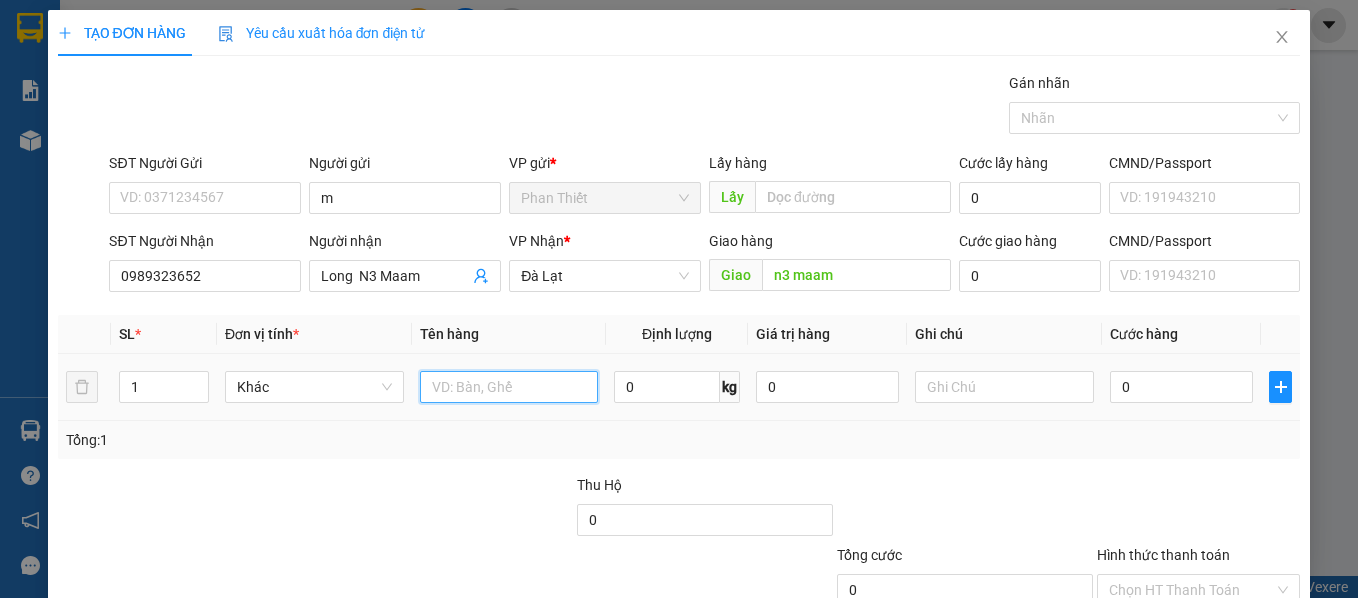 click at bounding box center [509, 387] 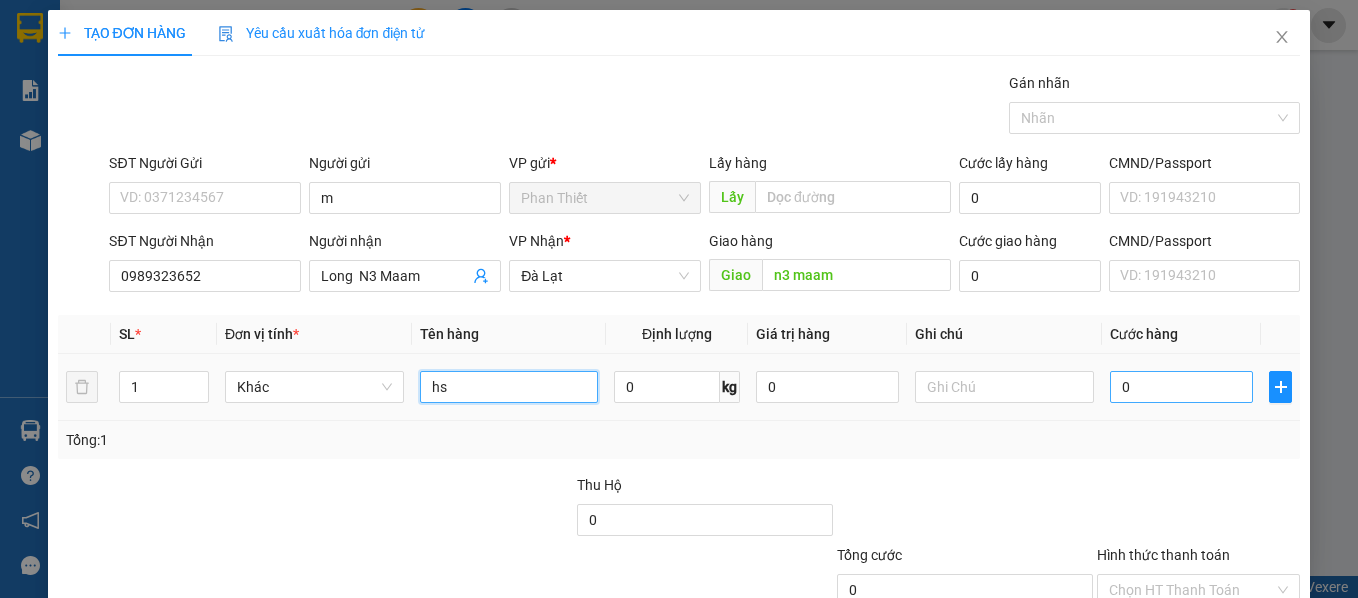 type on "hs" 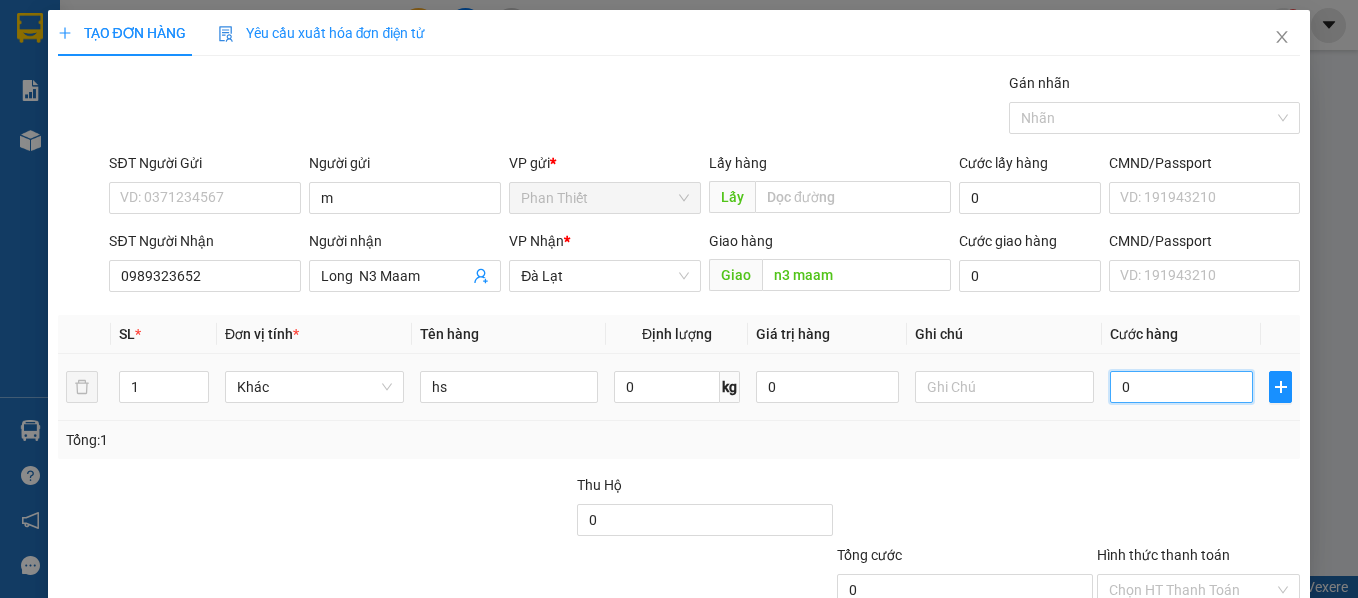 click on "0" at bounding box center [1181, 387] 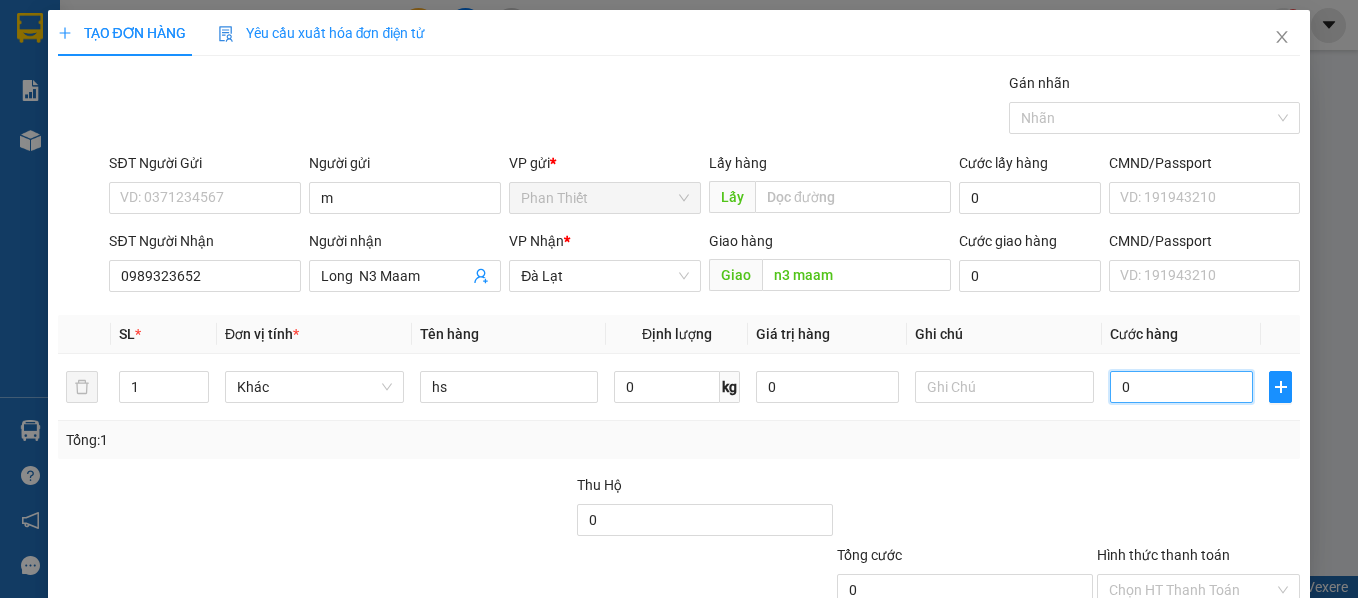 type on "5" 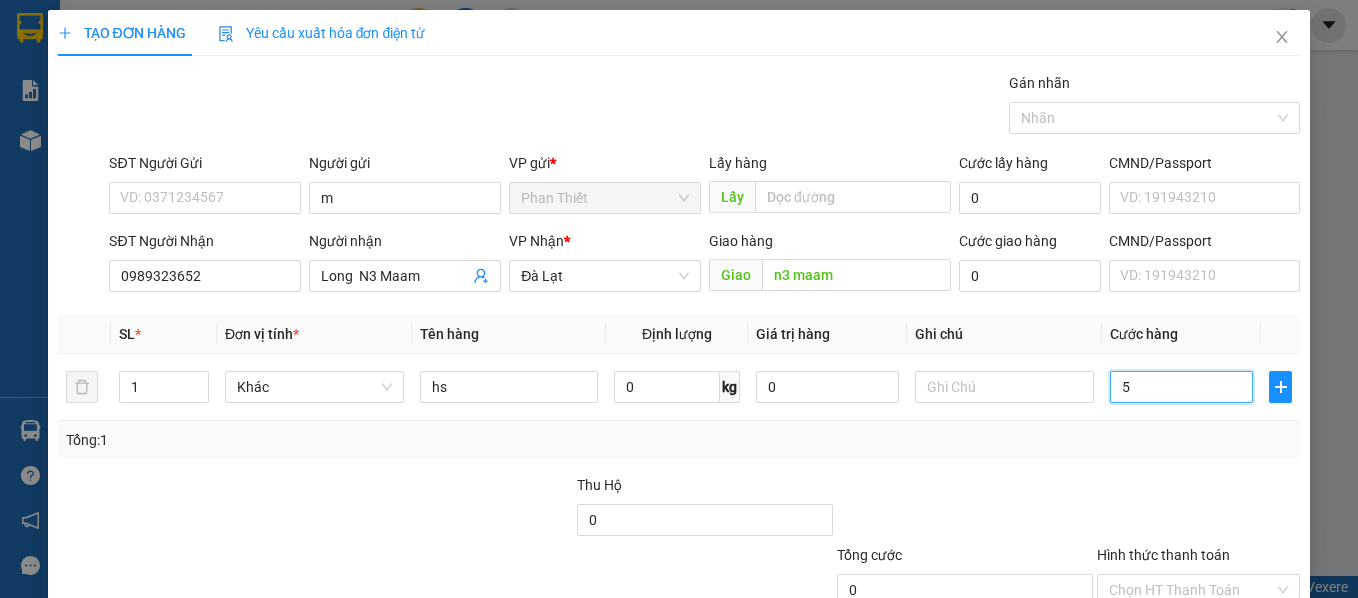 type on "5" 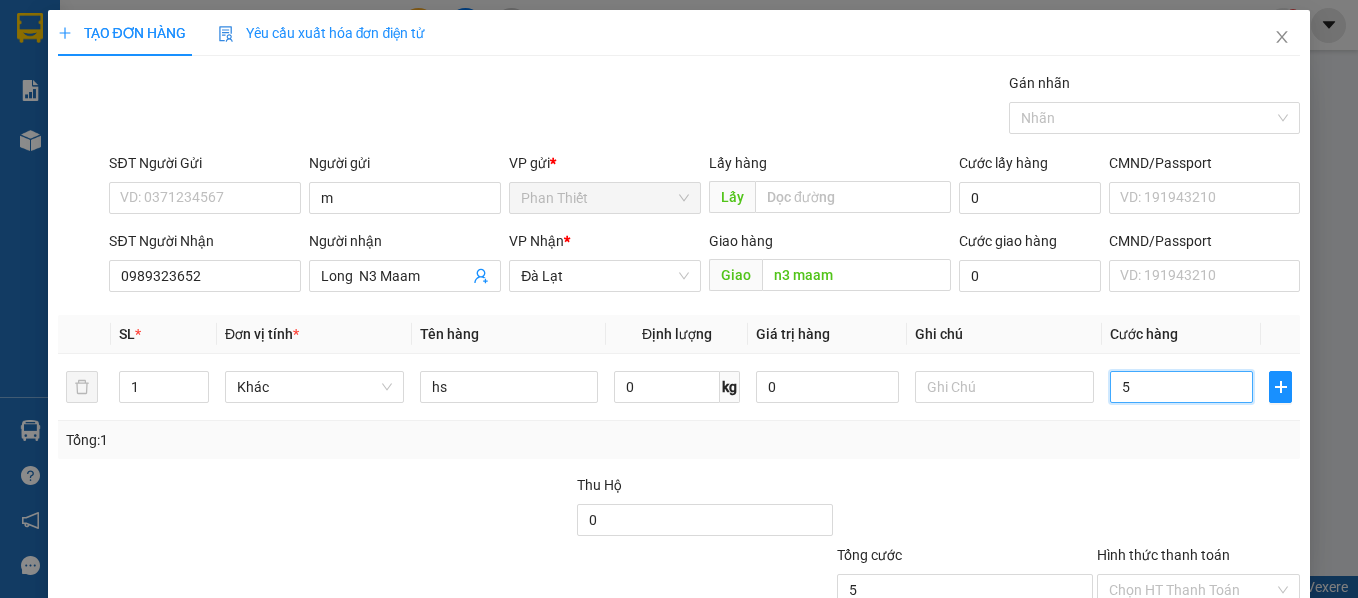 type on "50" 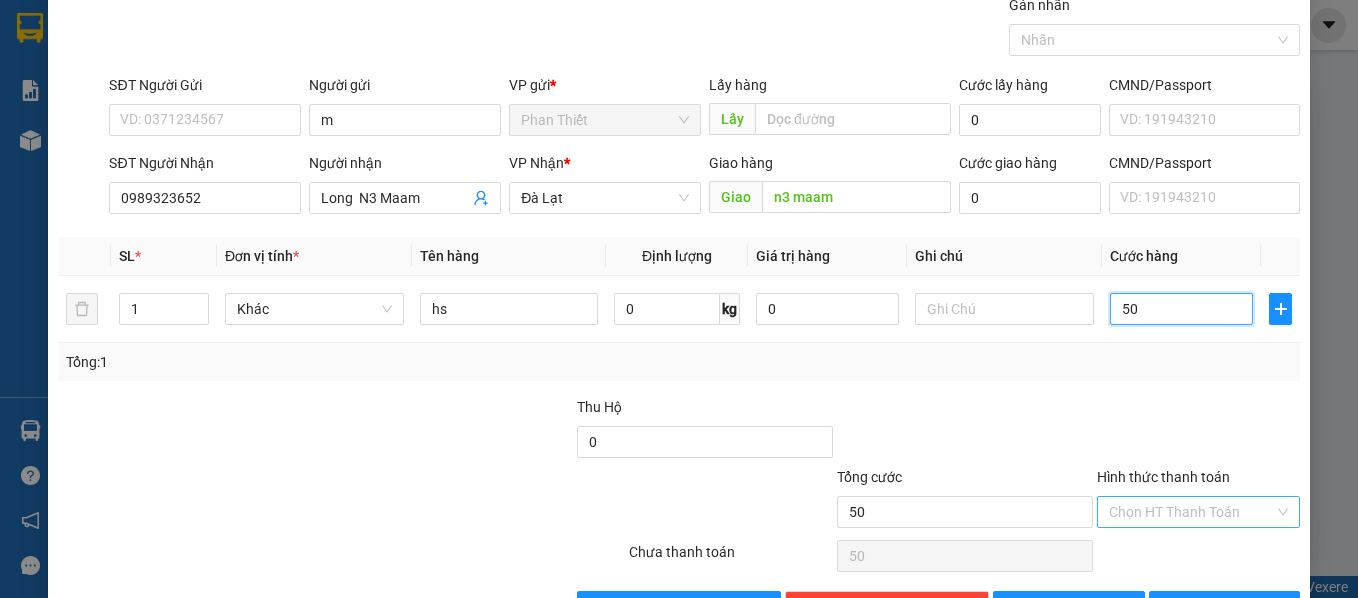 scroll, scrollTop: 100, scrollLeft: 0, axis: vertical 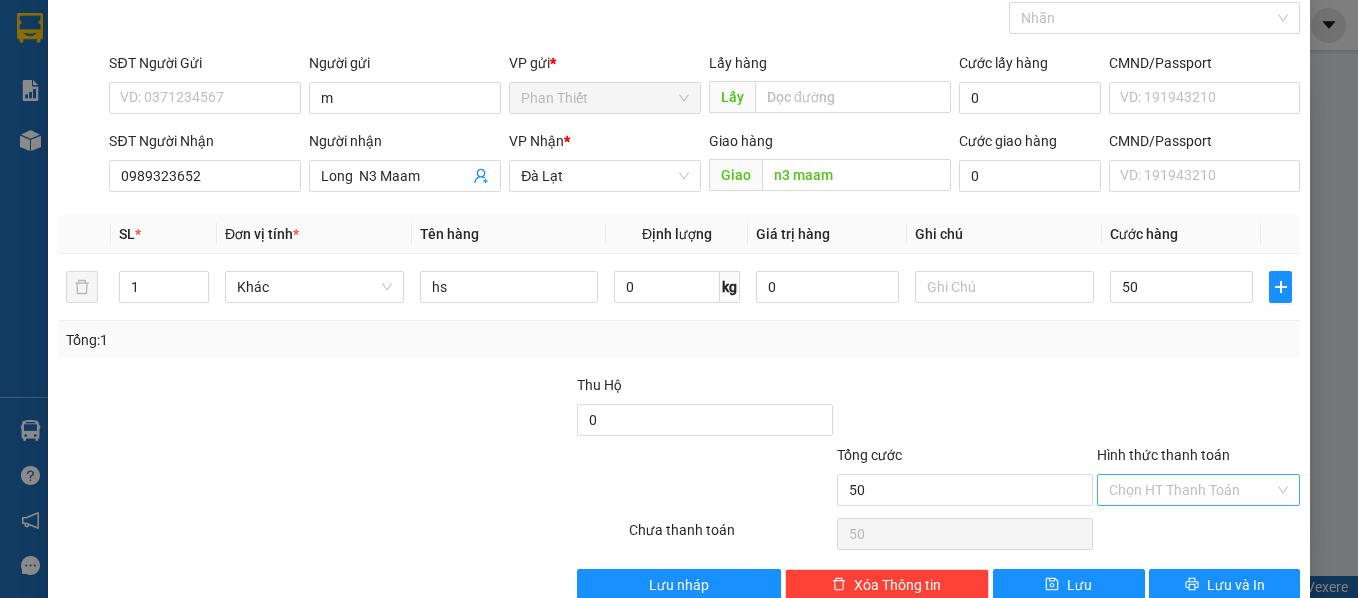 type on "50.000" 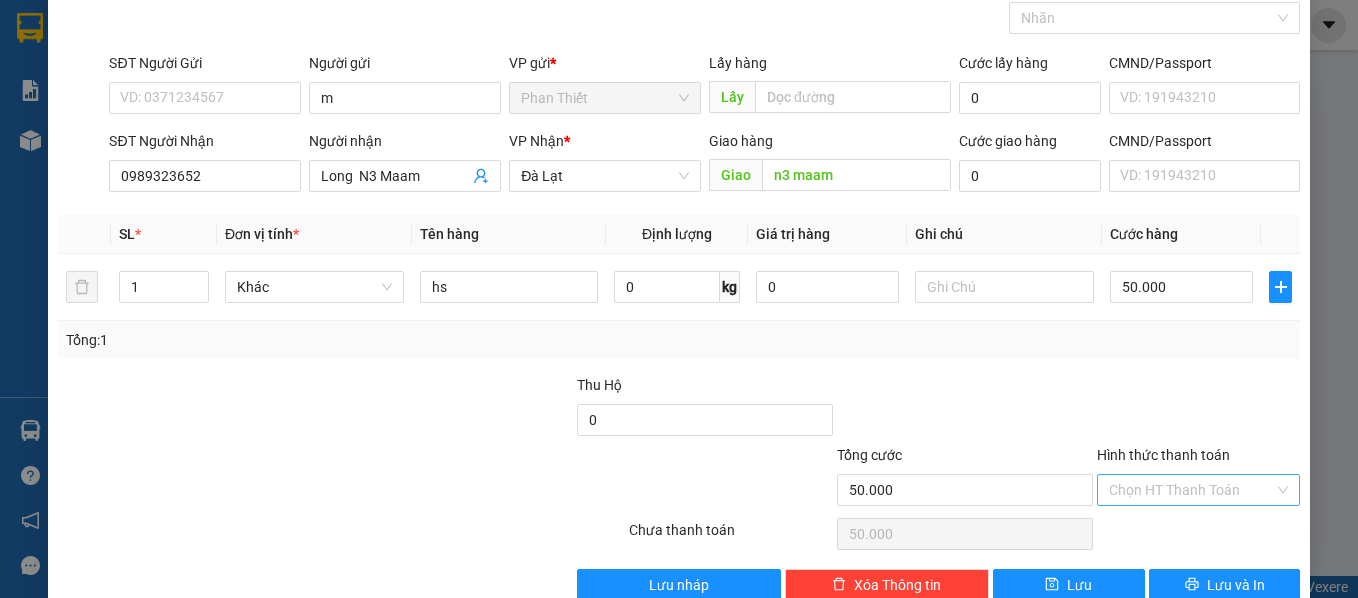 click on "Hình thức thanh toán" at bounding box center (1192, 490) 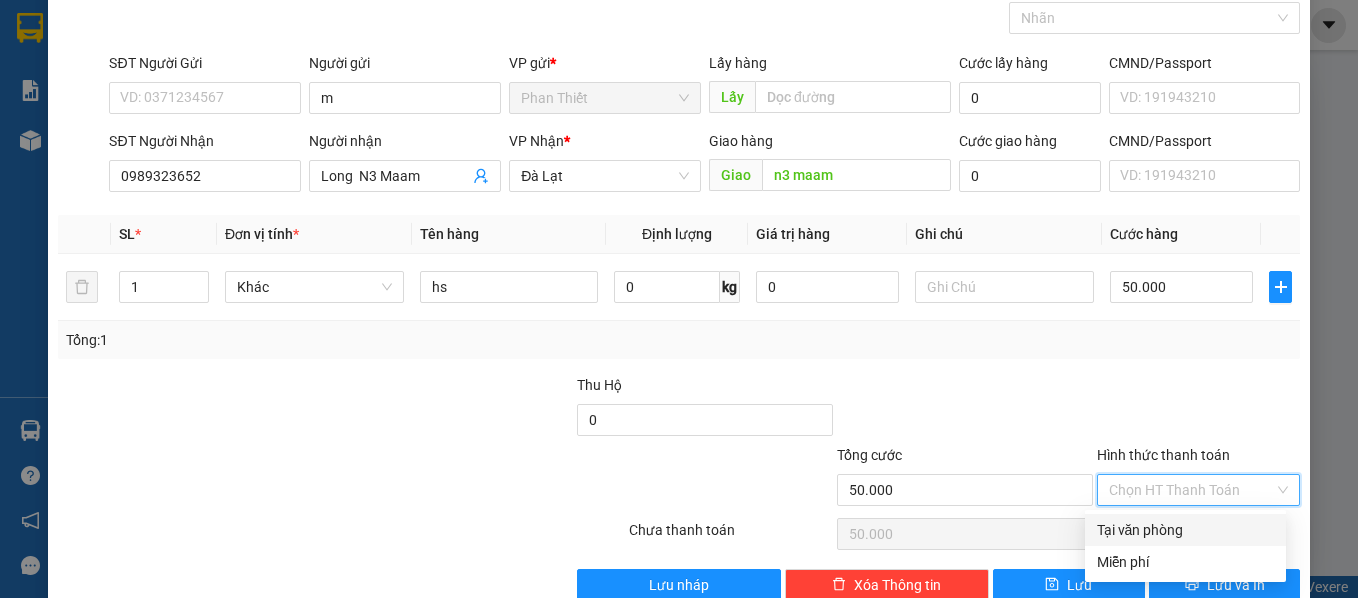 click on "Tại văn phòng" at bounding box center (1185, 530) 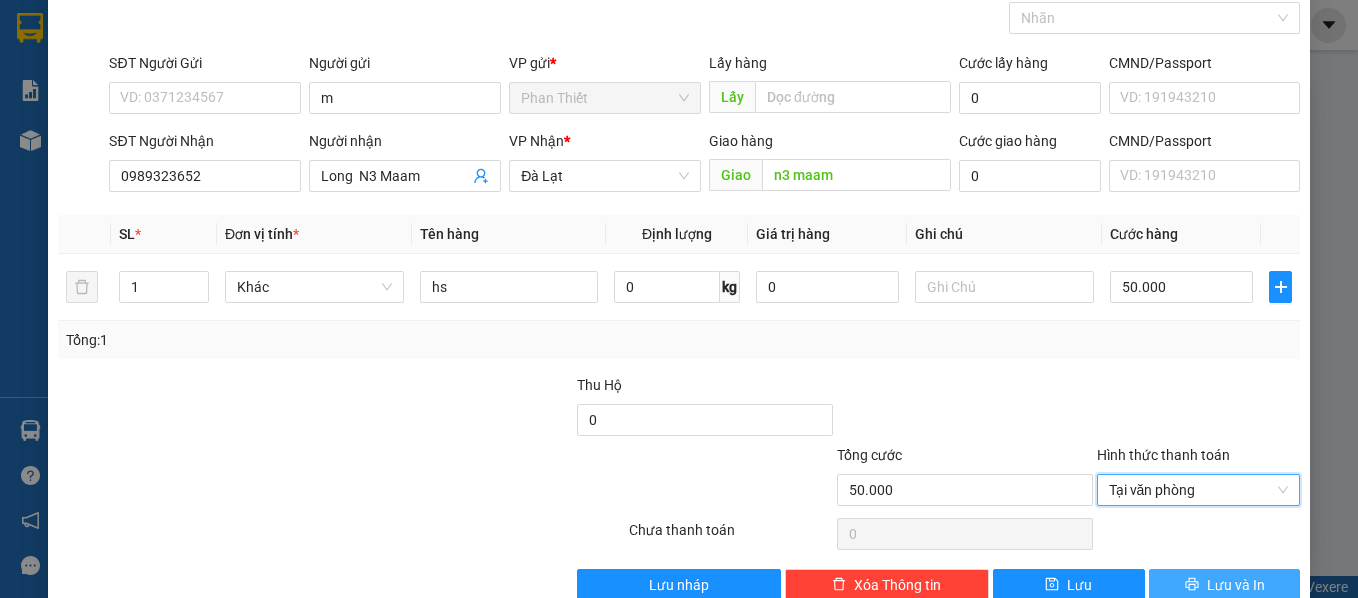 click on "Lưu và In" at bounding box center [1225, 585] 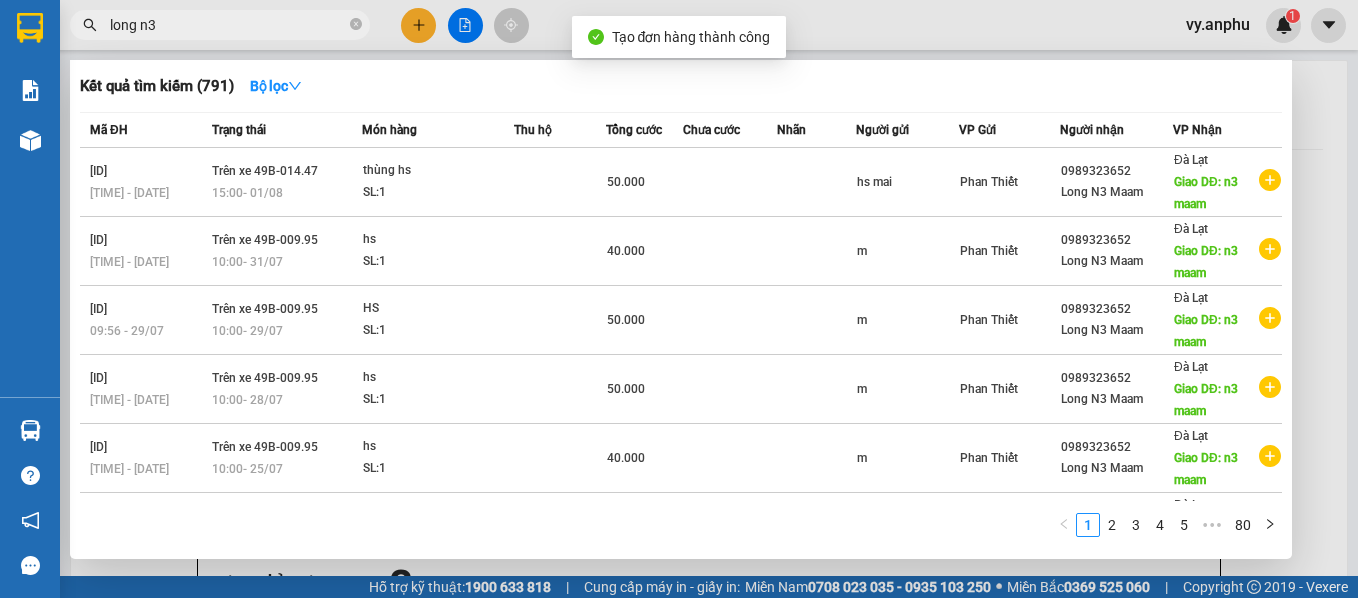 click at bounding box center (679, 299) 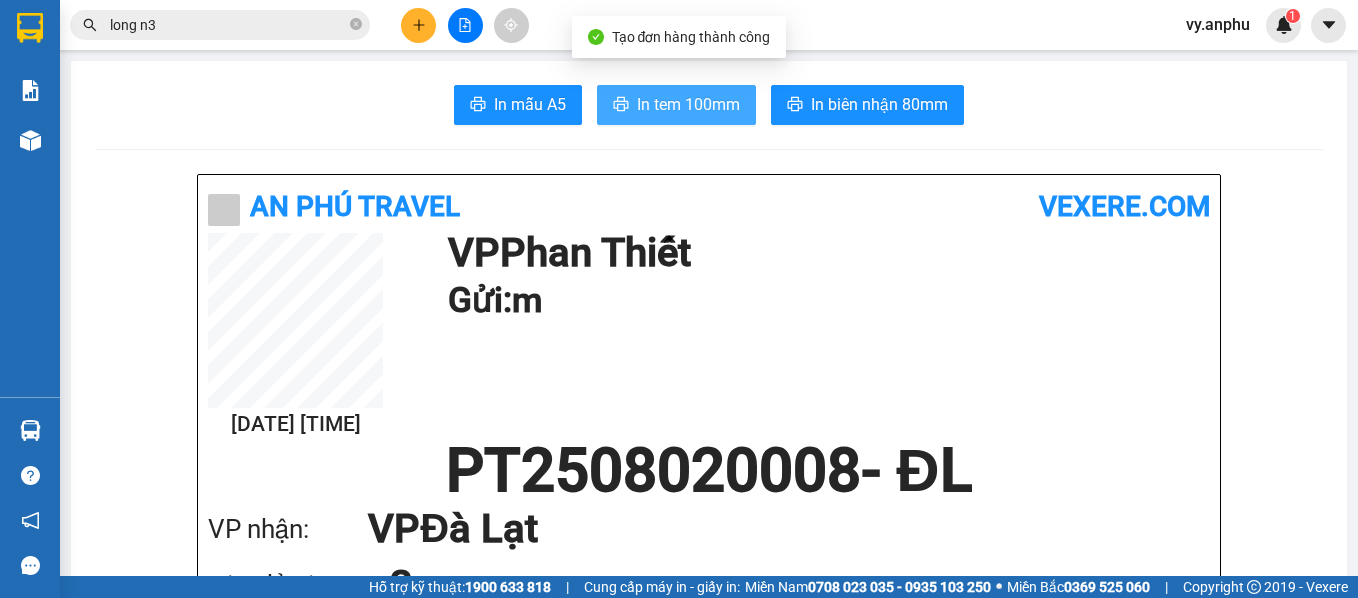 click on "In tem 100mm" at bounding box center [688, 104] 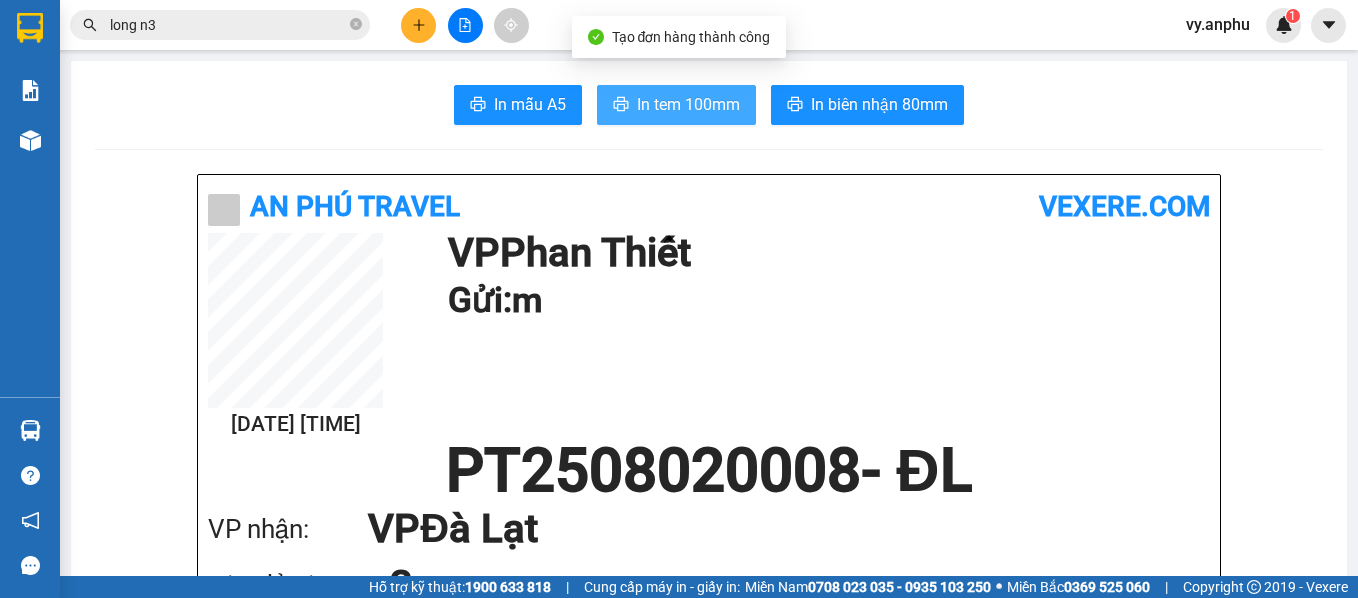scroll, scrollTop: 0, scrollLeft: 0, axis: both 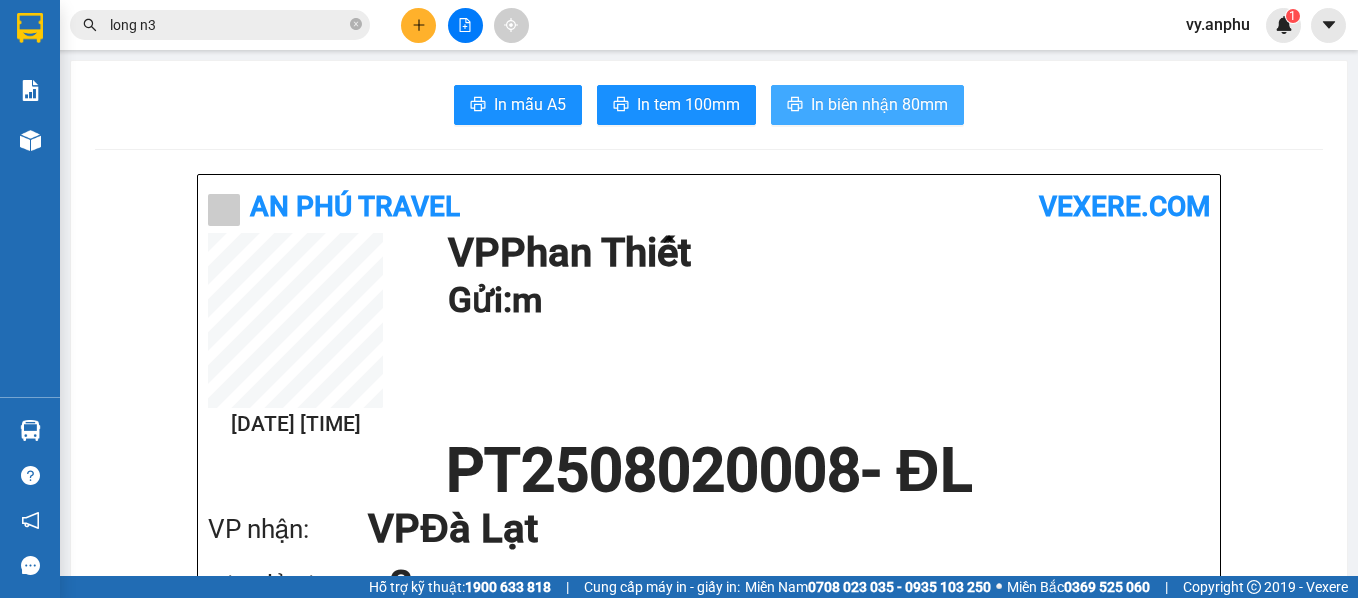 click on "In biên nhận 80mm" at bounding box center [879, 104] 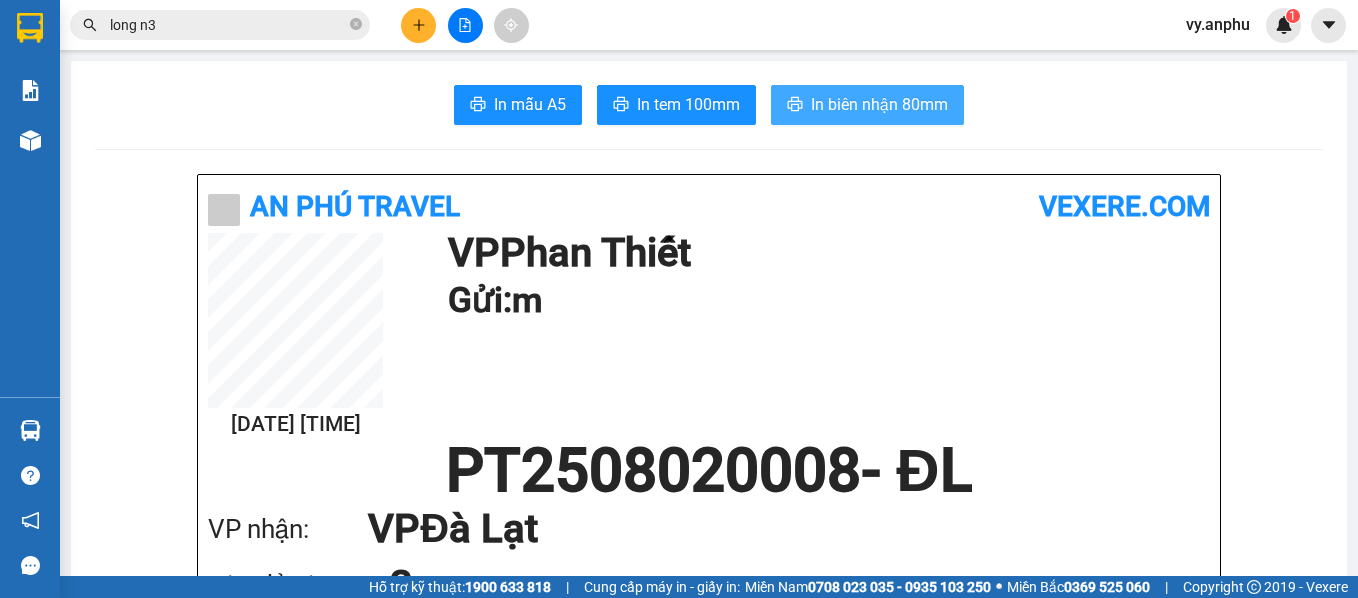 scroll, scrollTop: 0, scrollLeft: 0, axis: both 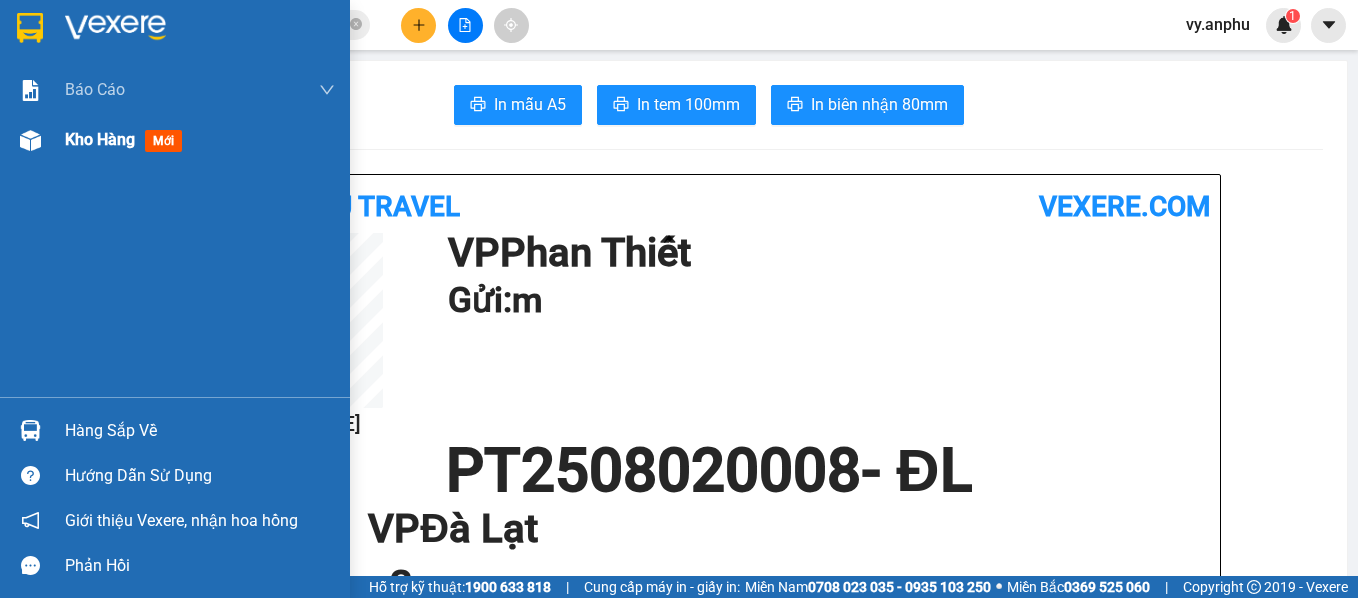 click on "Kho hàng" at bounding box center (100, 139) 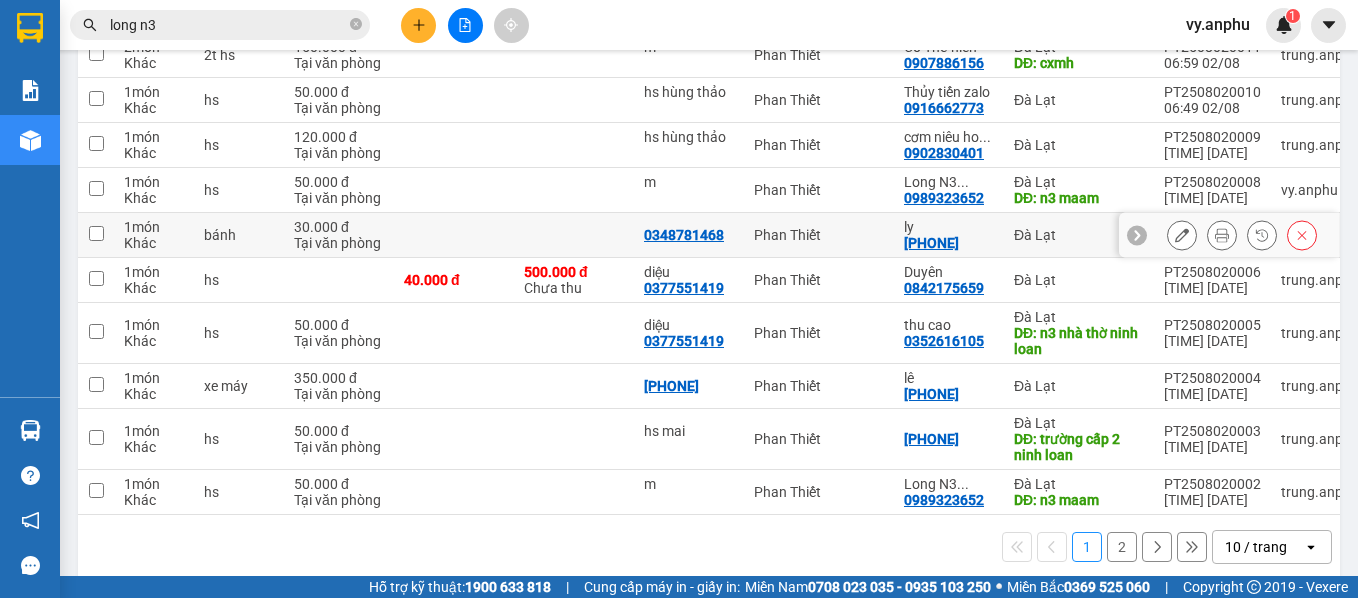scroll, scrollTop: 331, scrollLeft: 0, axis: vertical 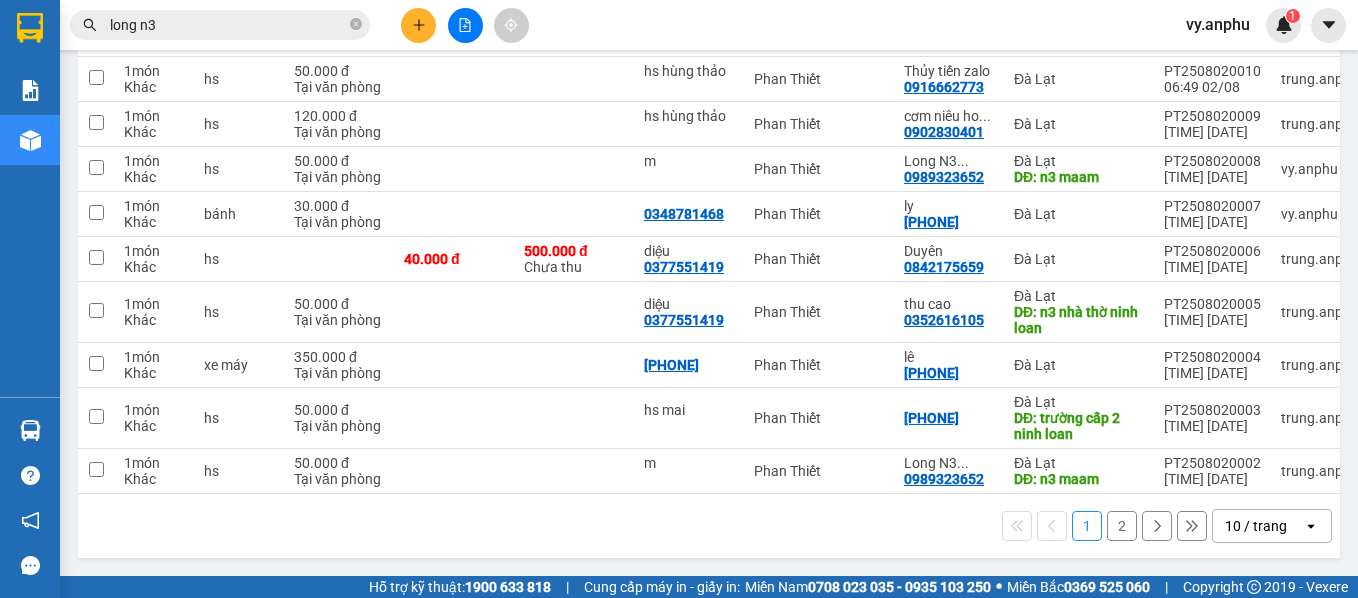click on "10 / trang" at bounding box center [1256, 526] 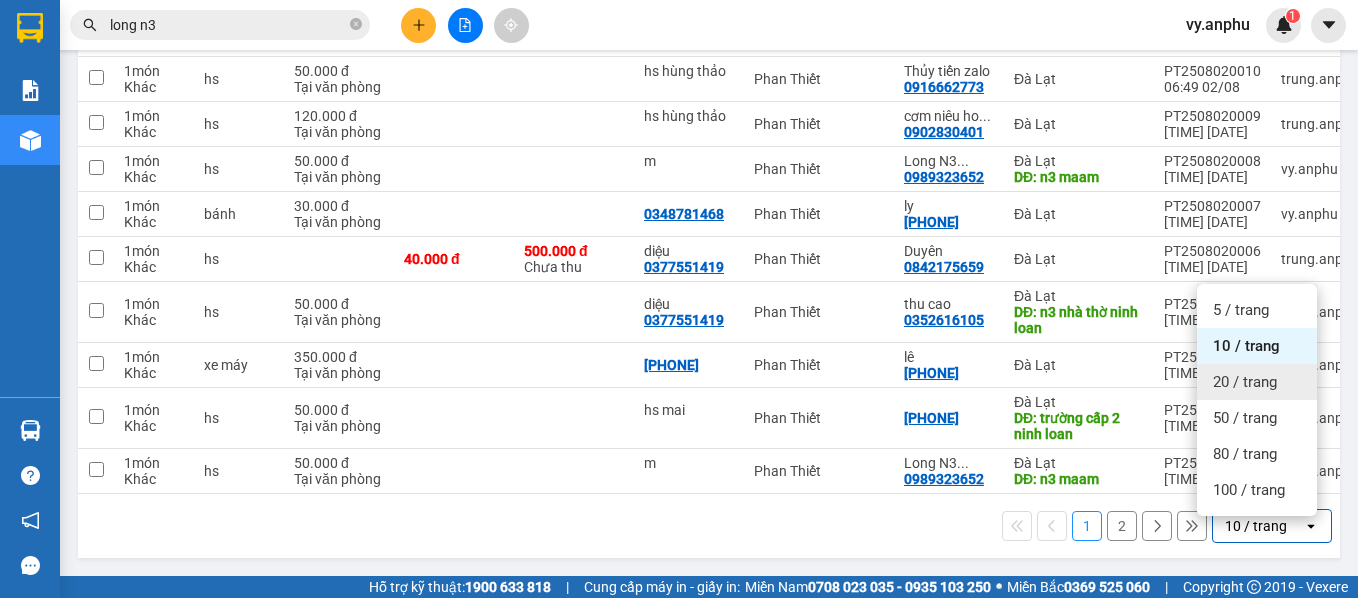 drag, startPoint x: 1242, startPoint y: 378, endPoint x: 1120, endPoint y: 364, distance: 122.80065 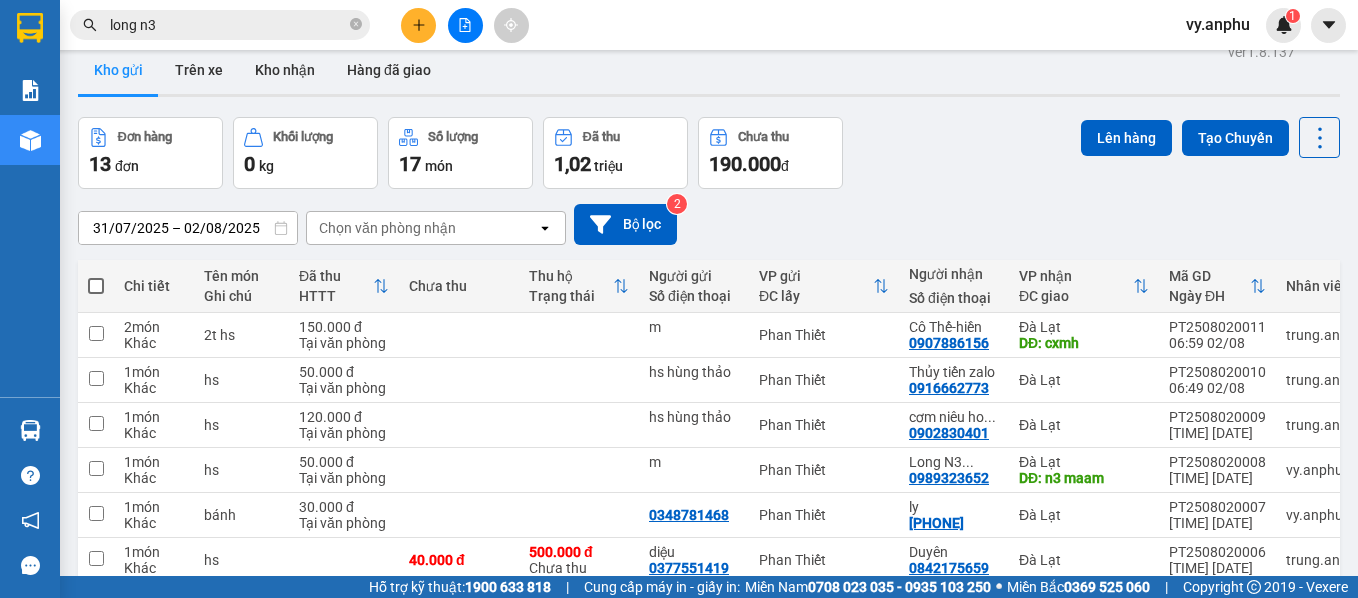 scroll, scrollTop: 0, scrollLeft: 0, axis: both 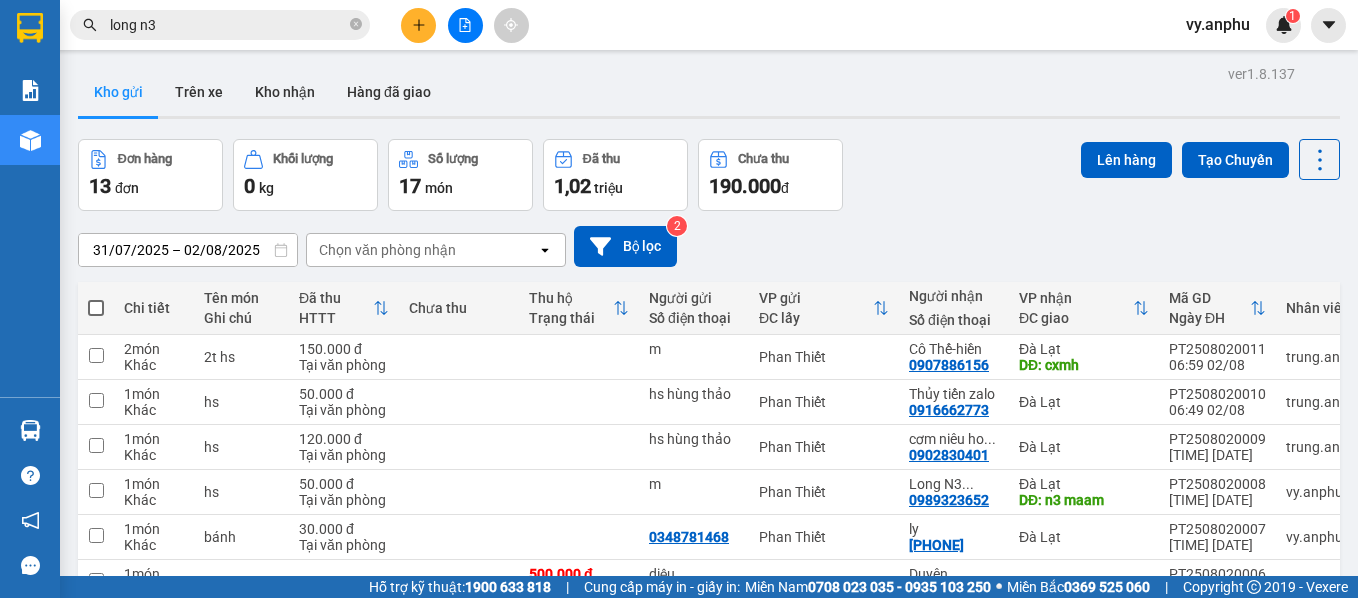 click at bounding box center [96, 308] 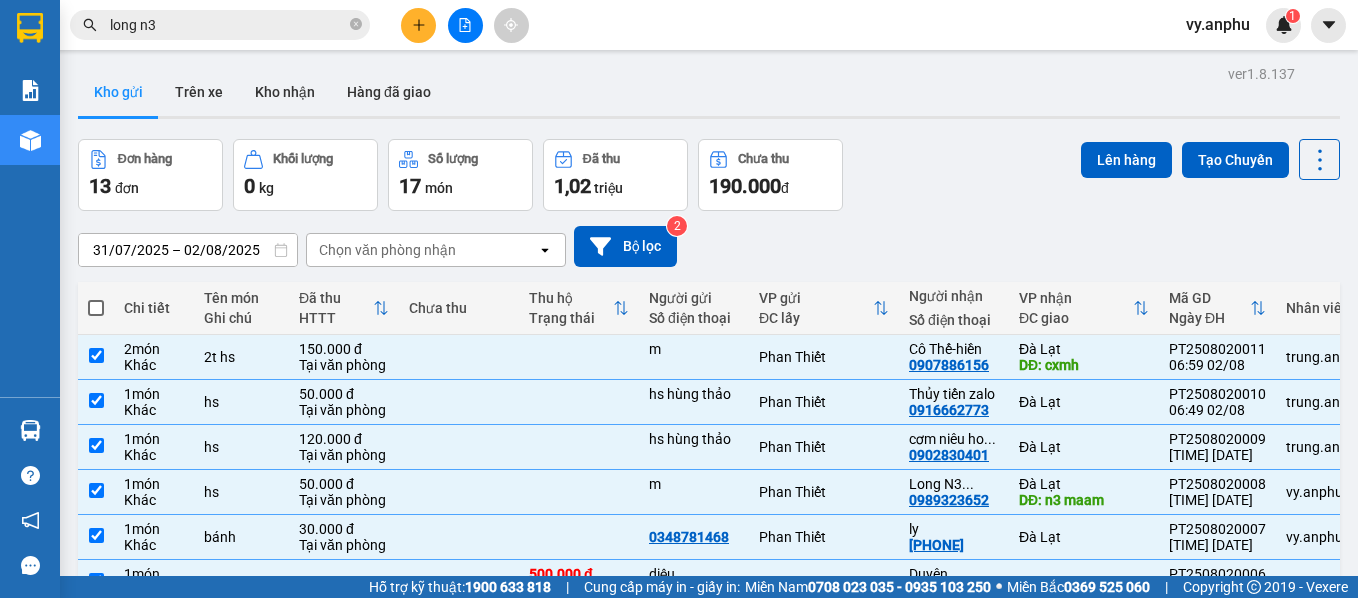 checkbox on "true" 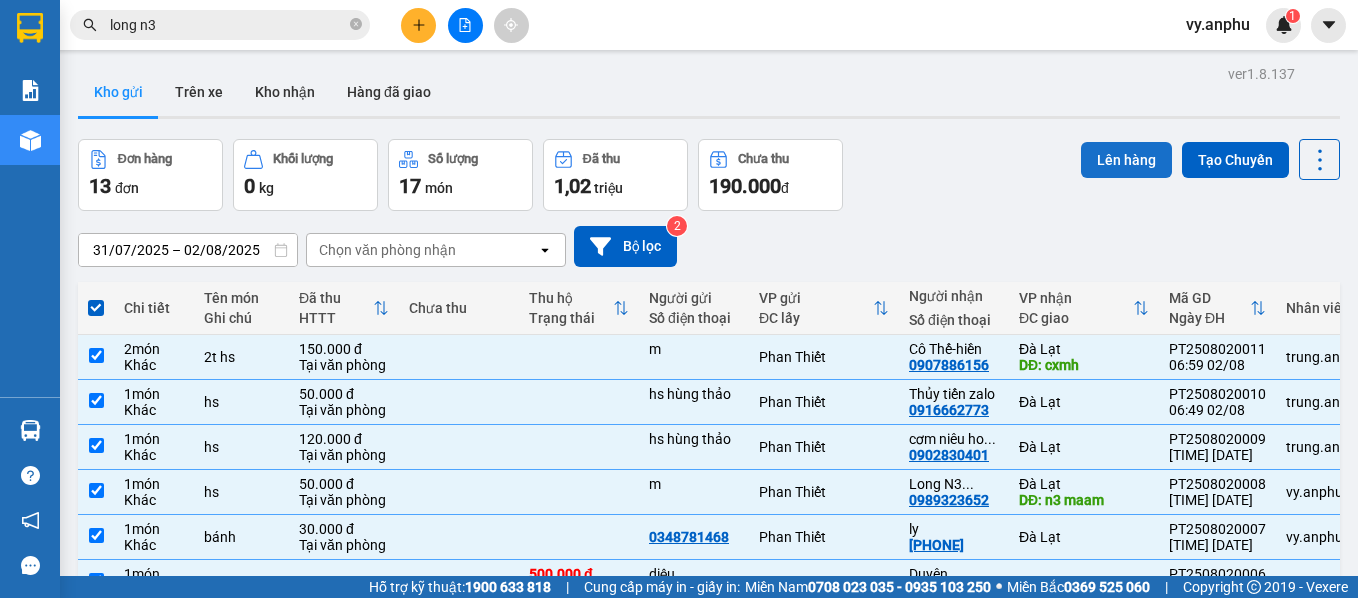 click on "Lên hàng" at bounding box center (1126, 160) 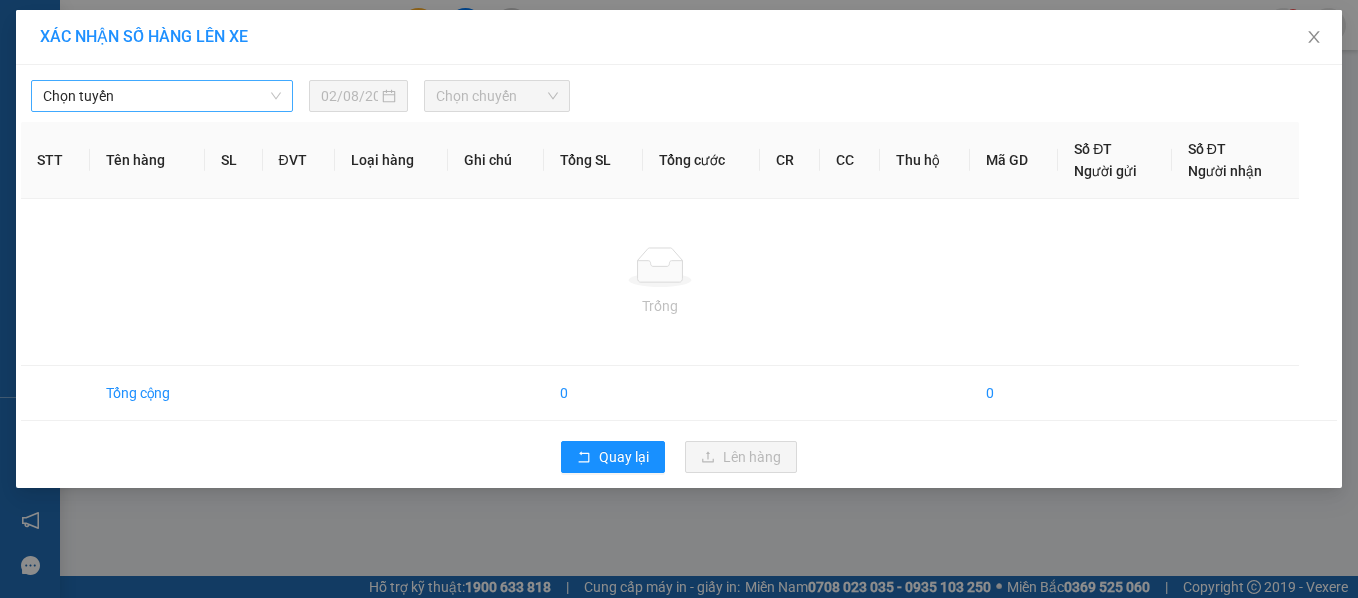 click on "Chọn tuyến" at bounding box center [162, 96] 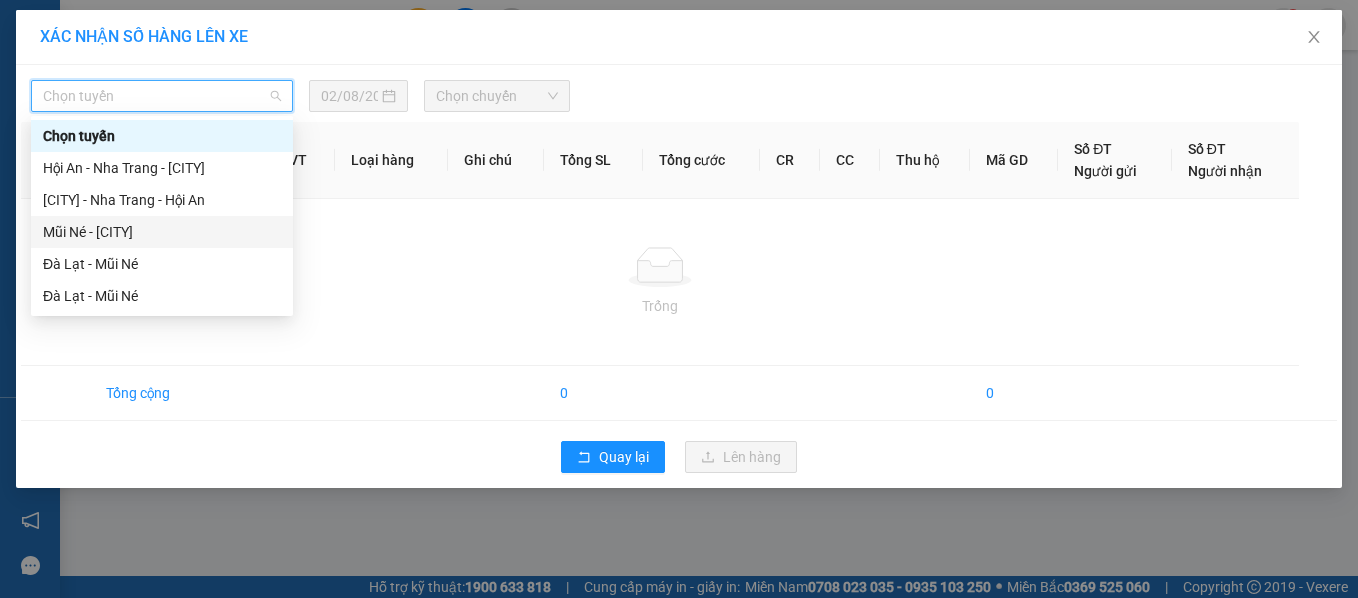 click on "Mũi Né - [CITY]" at bounding box center (162, 232) 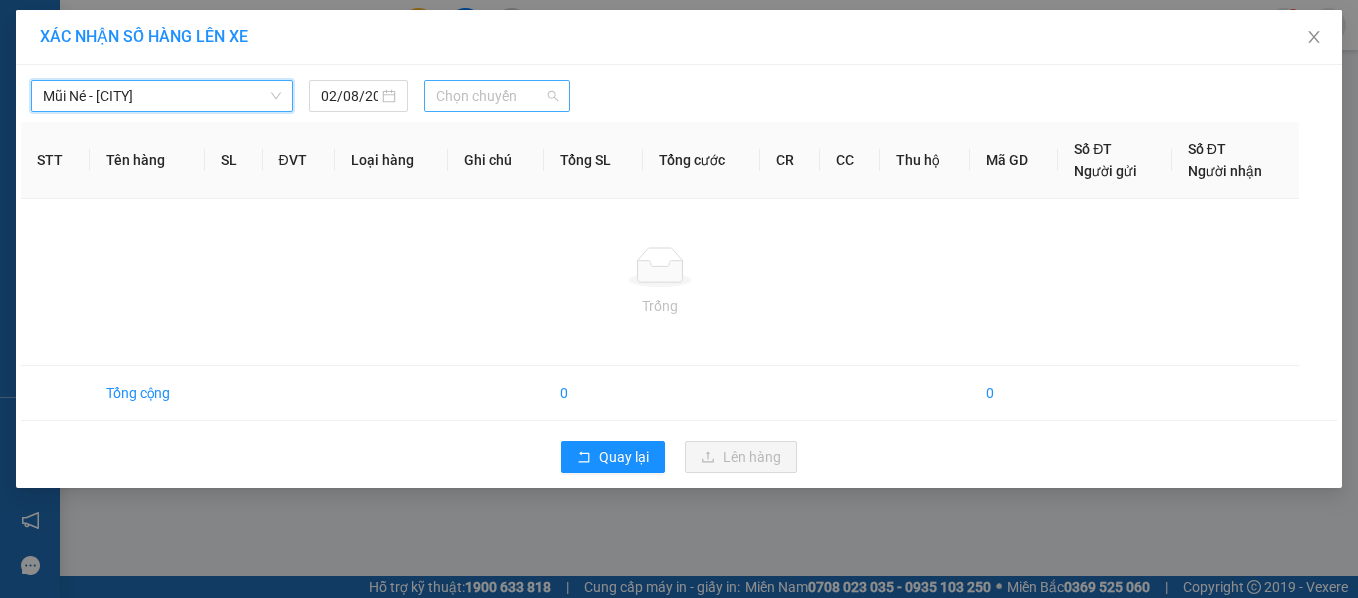 click on "Chọn chuyến" at bounding box center (497, 96) 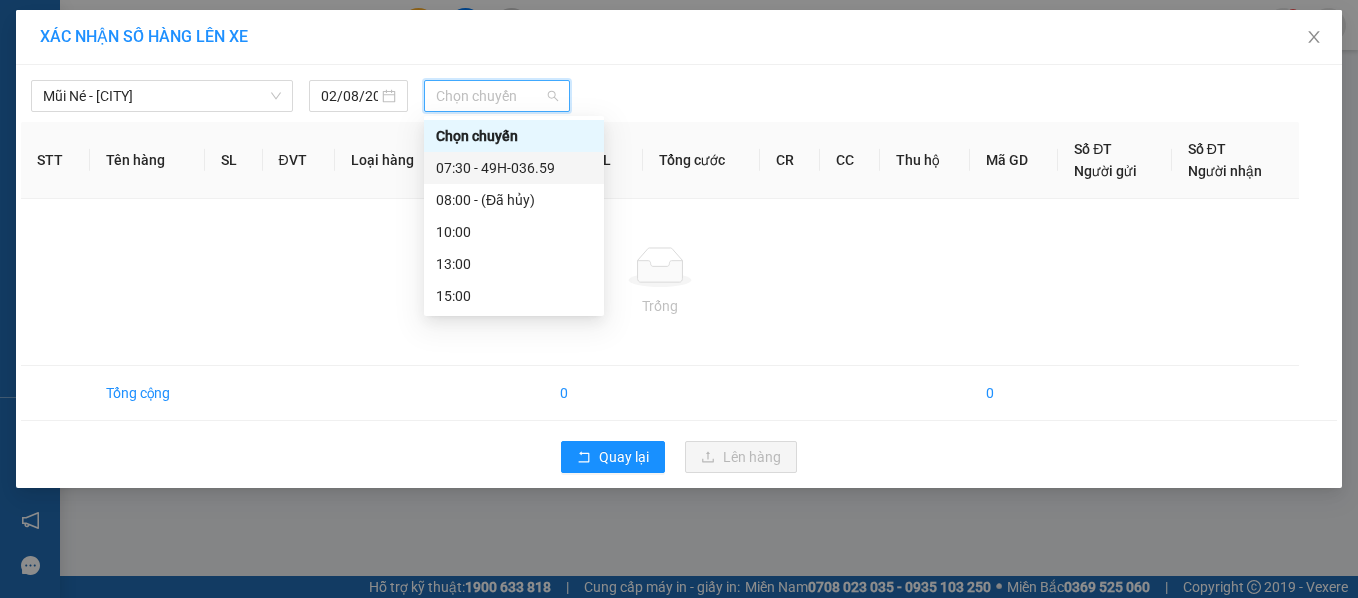 click on "07:30     - 49H-036.59" at bounding box center [514, 168] 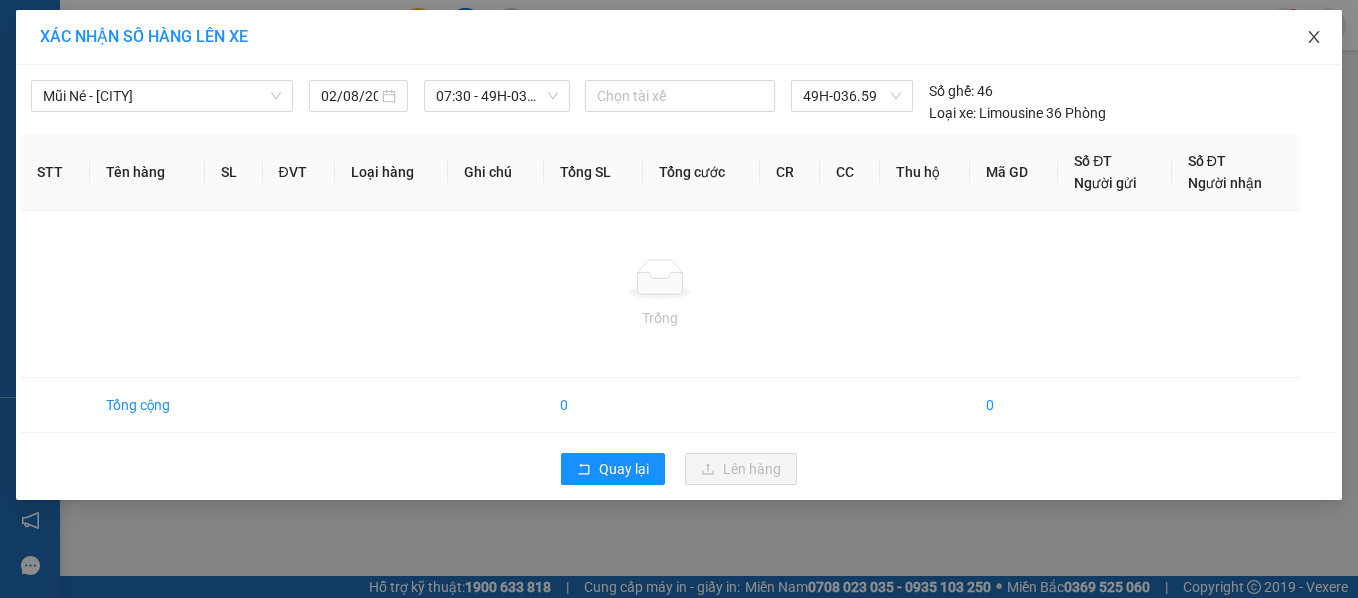 click 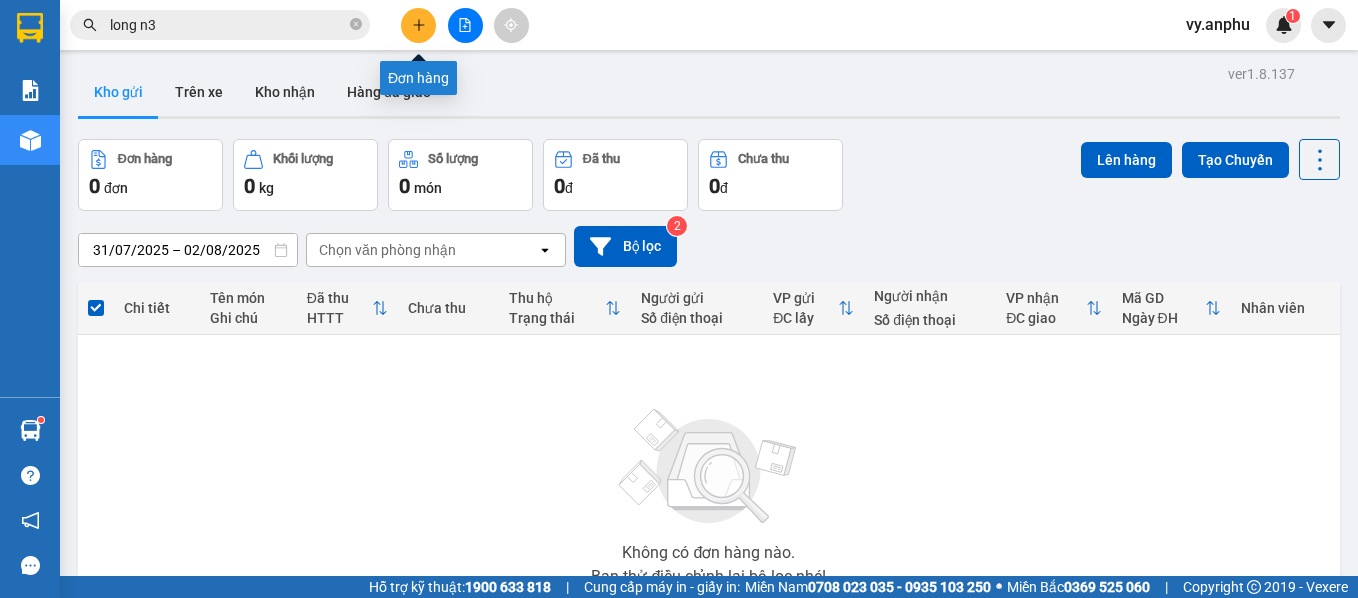 click at bounding box center [418, 25] 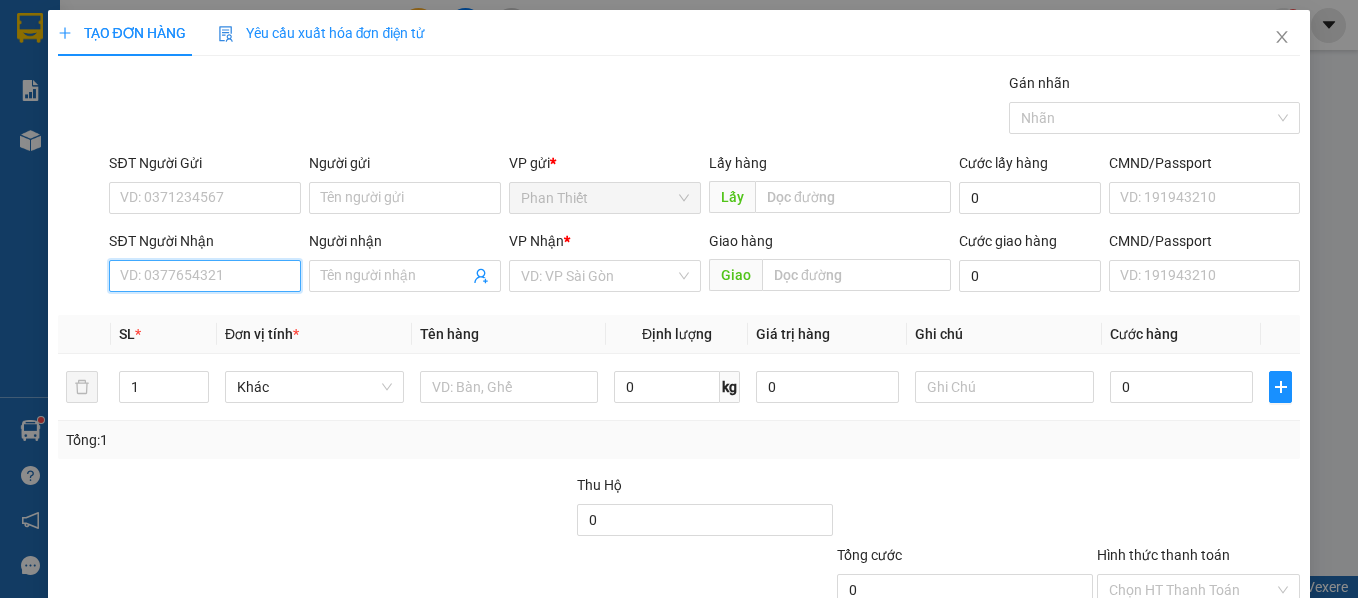 click on "SĐT Người Nhận" at bounding box center (205, 276) 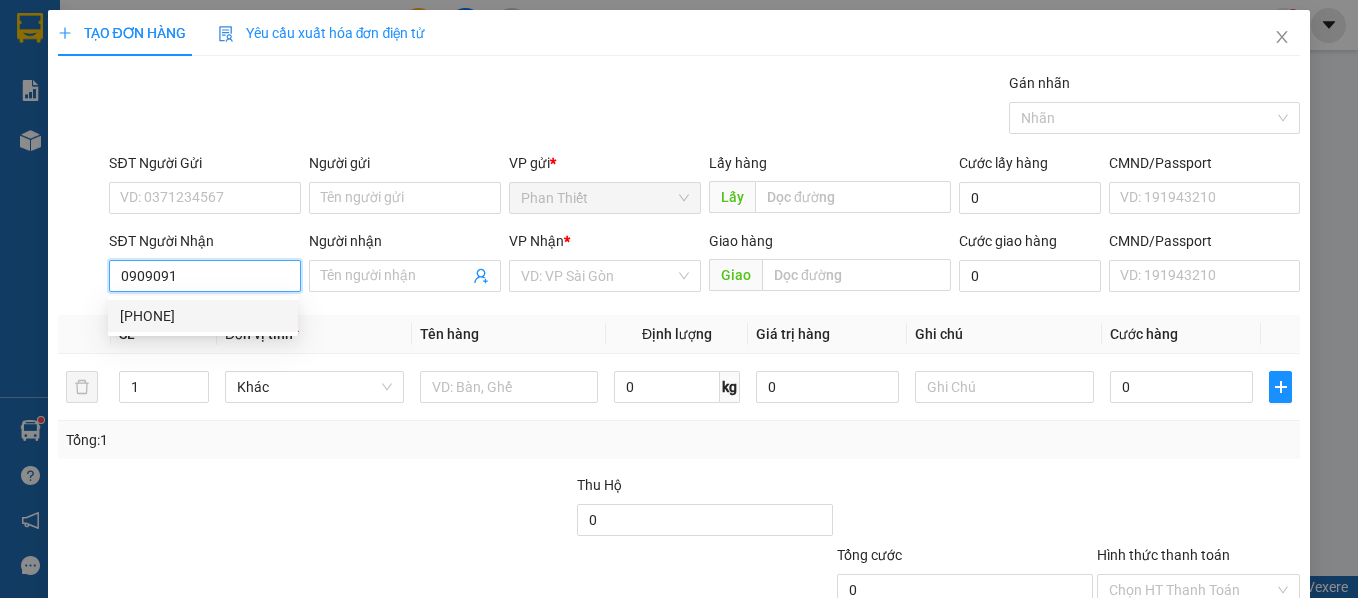 click on "[PHONE]" at bounding box center [203, 316] 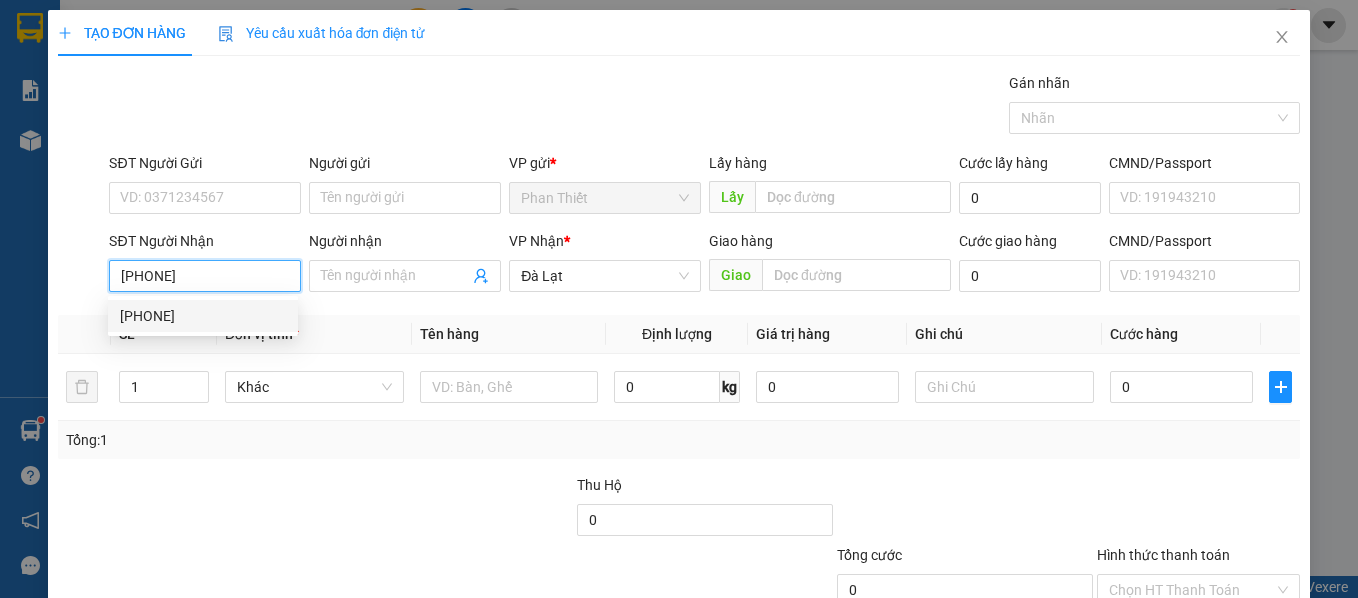 type on "40.000" 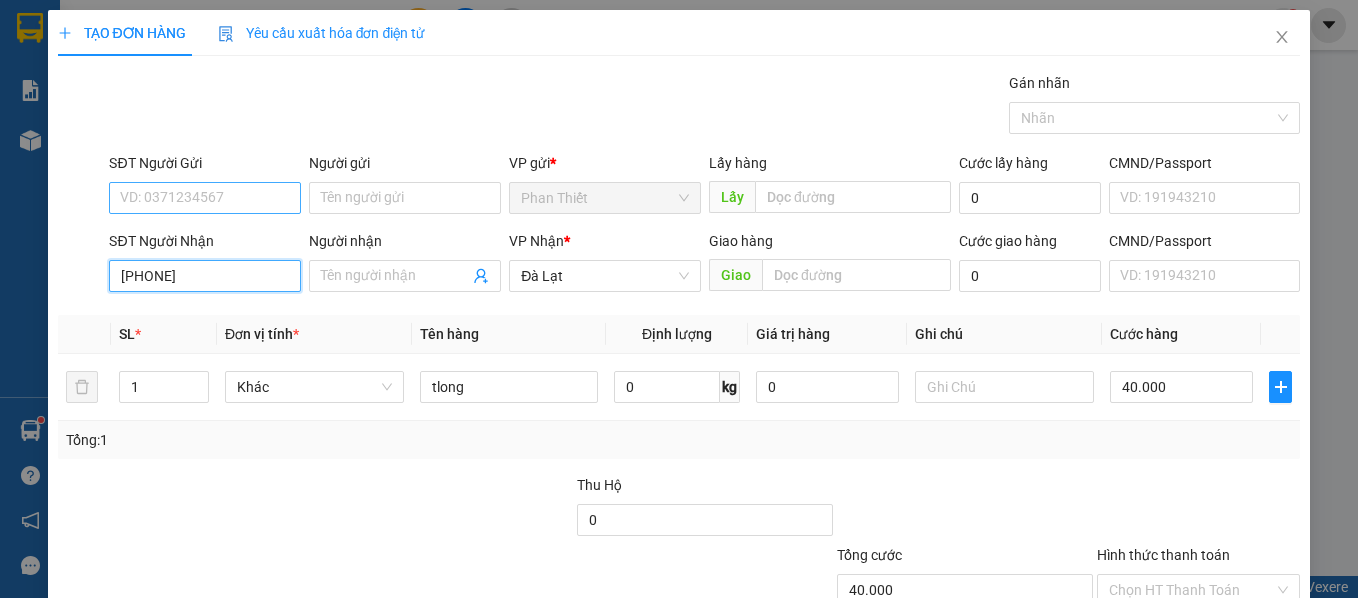 type on "[PHONE]" 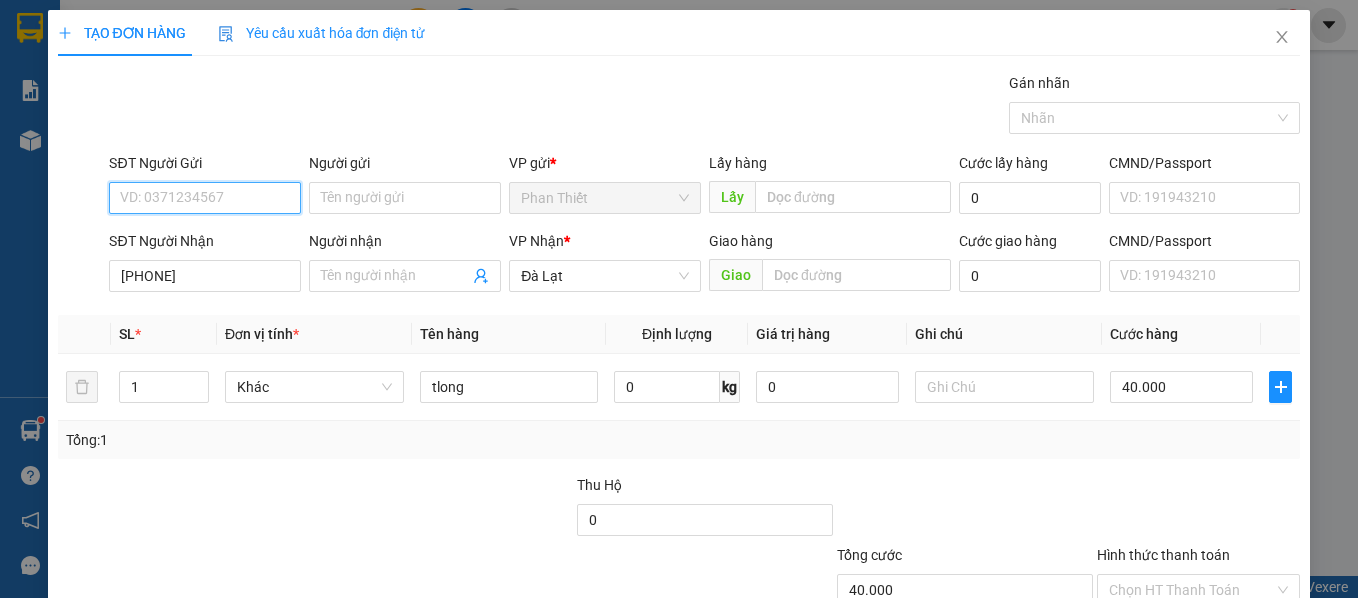 click on "SĐT Người Gửi" at bounding box center (205, 198) 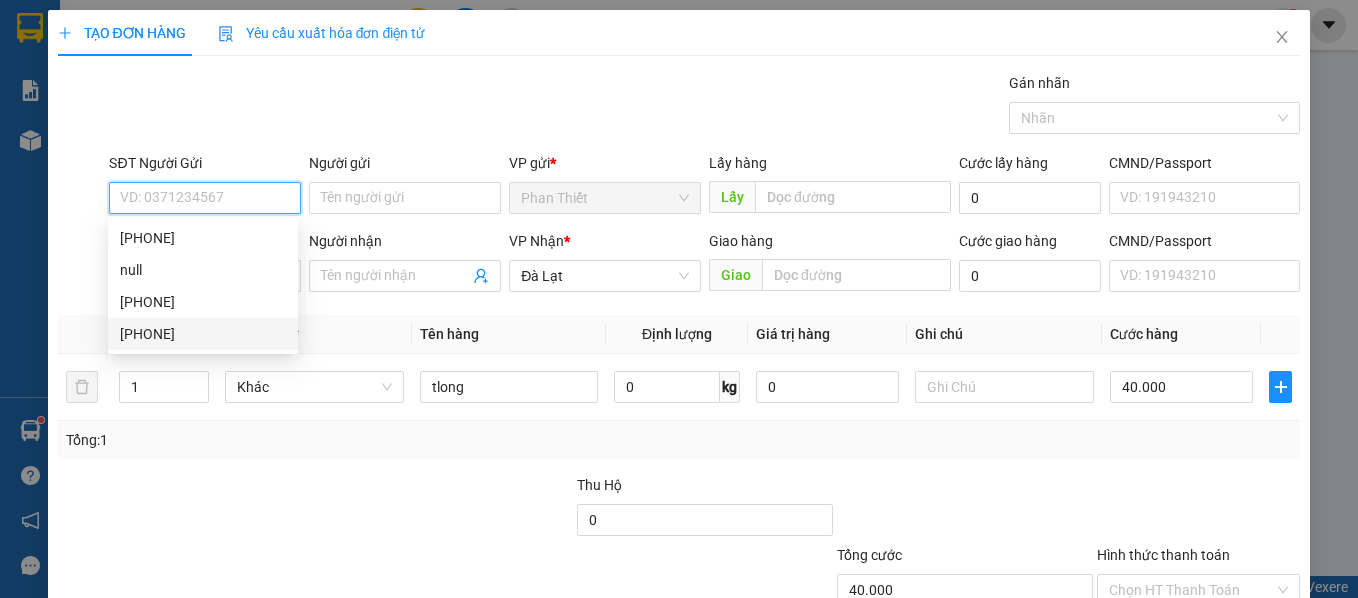 click on "[PHONE]" at bounding box center [203, 334] 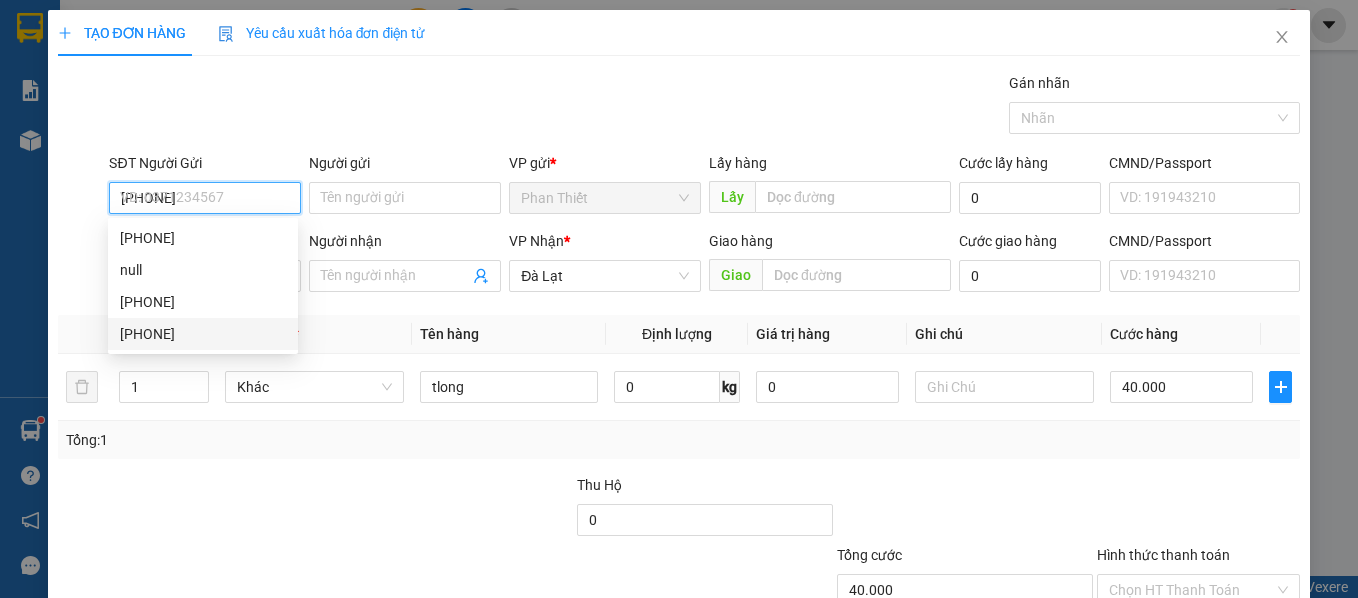 type on "50.000" 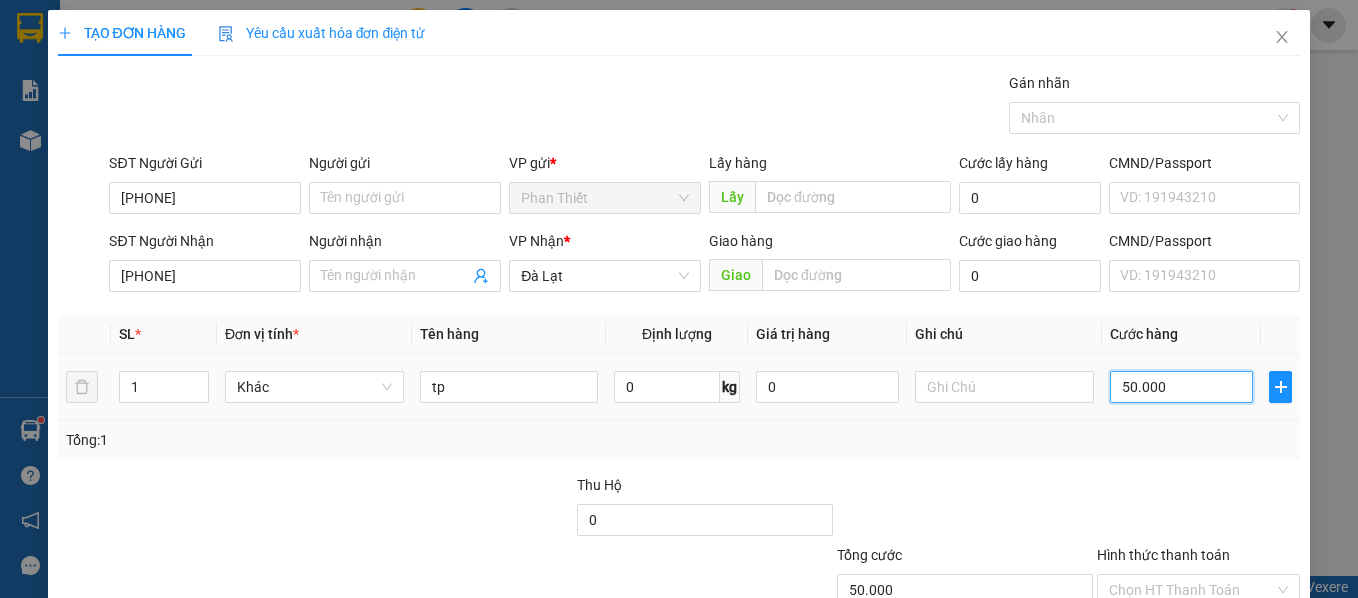 click on "50.000" at bounding box center [1181, 387] 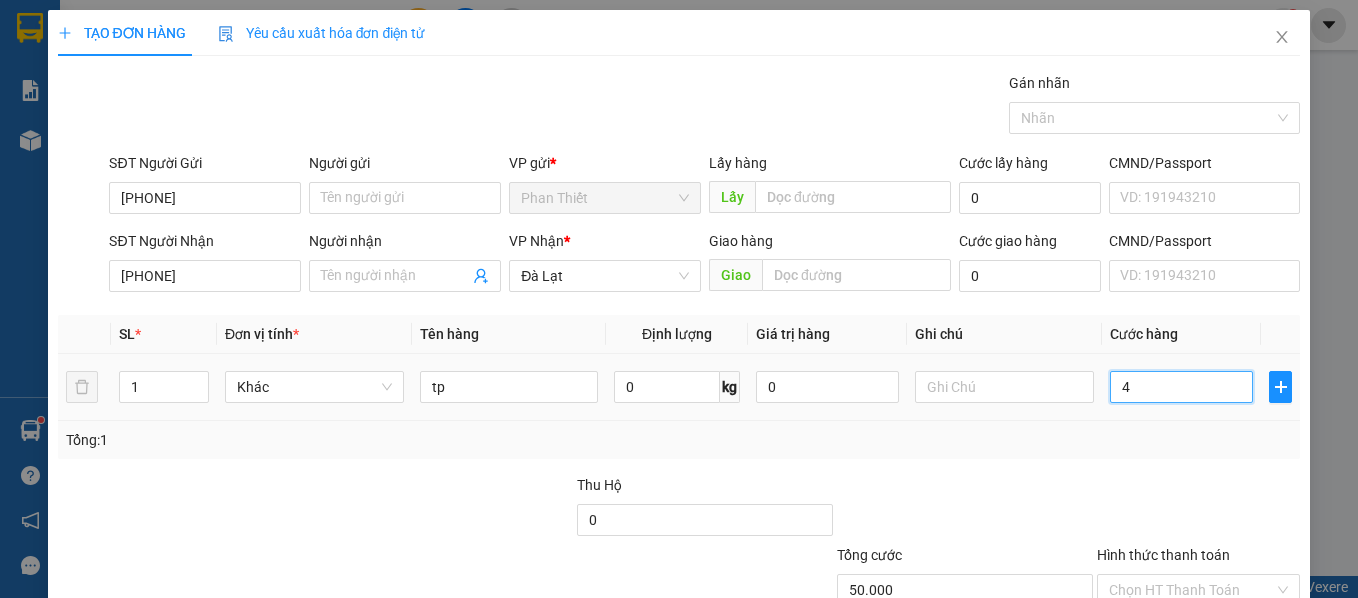 type on "4" 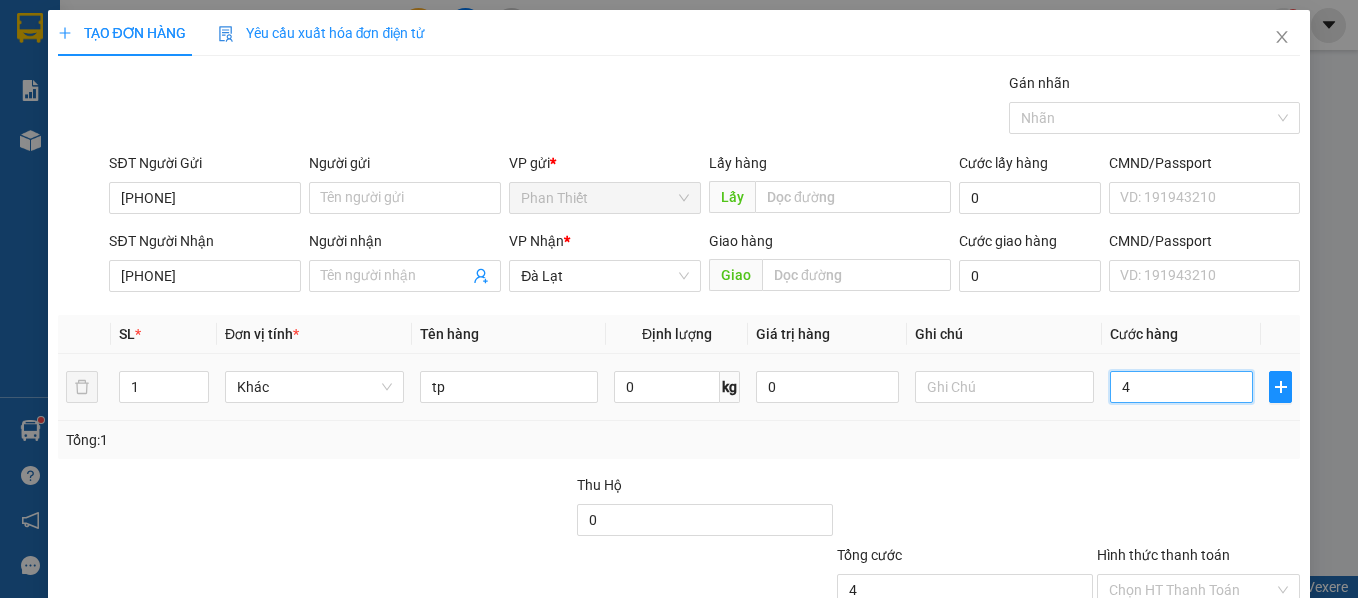 type on "40" 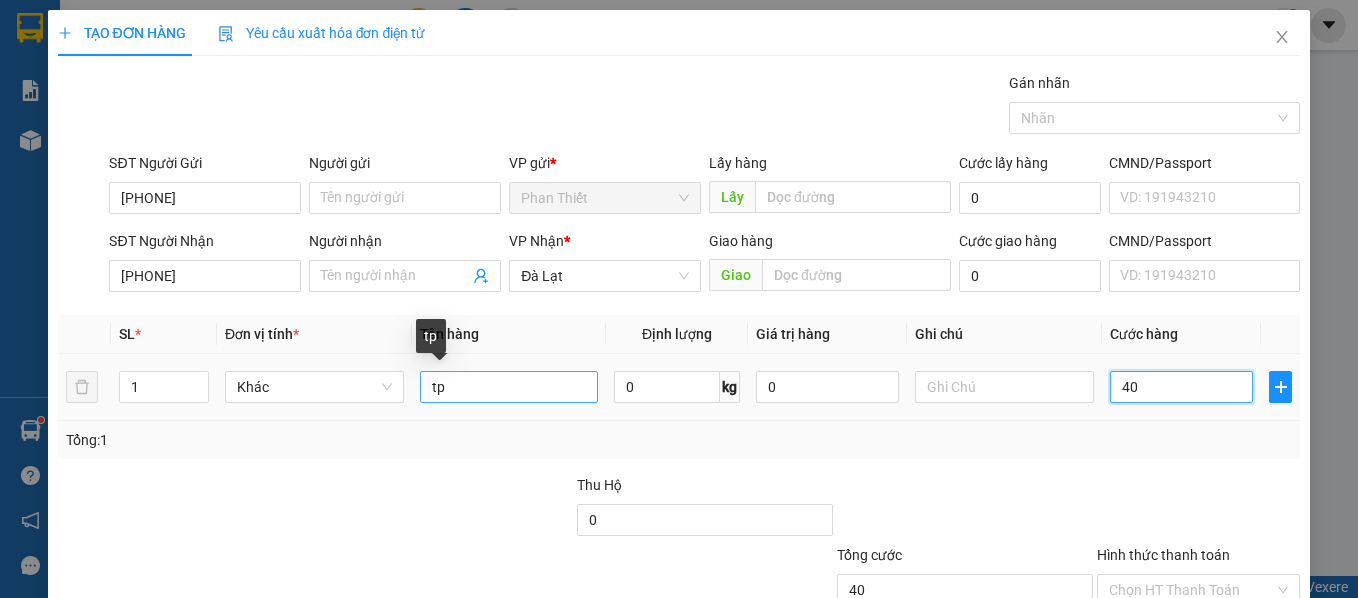 type on "40" 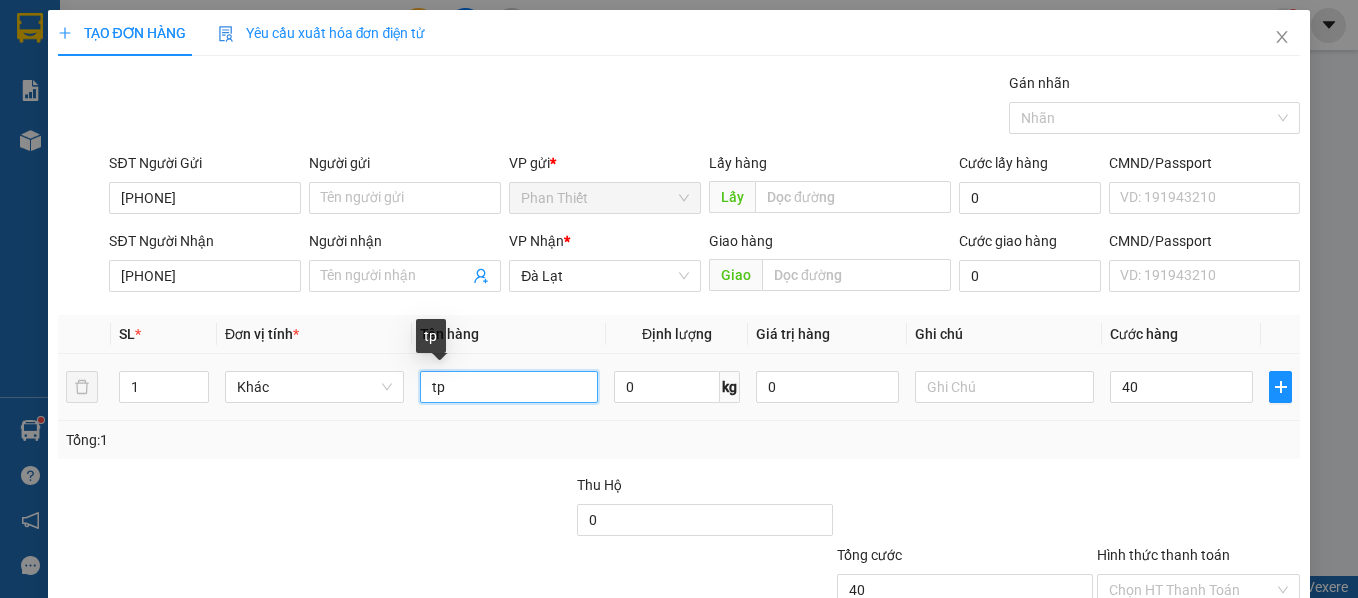 type on "40.000" 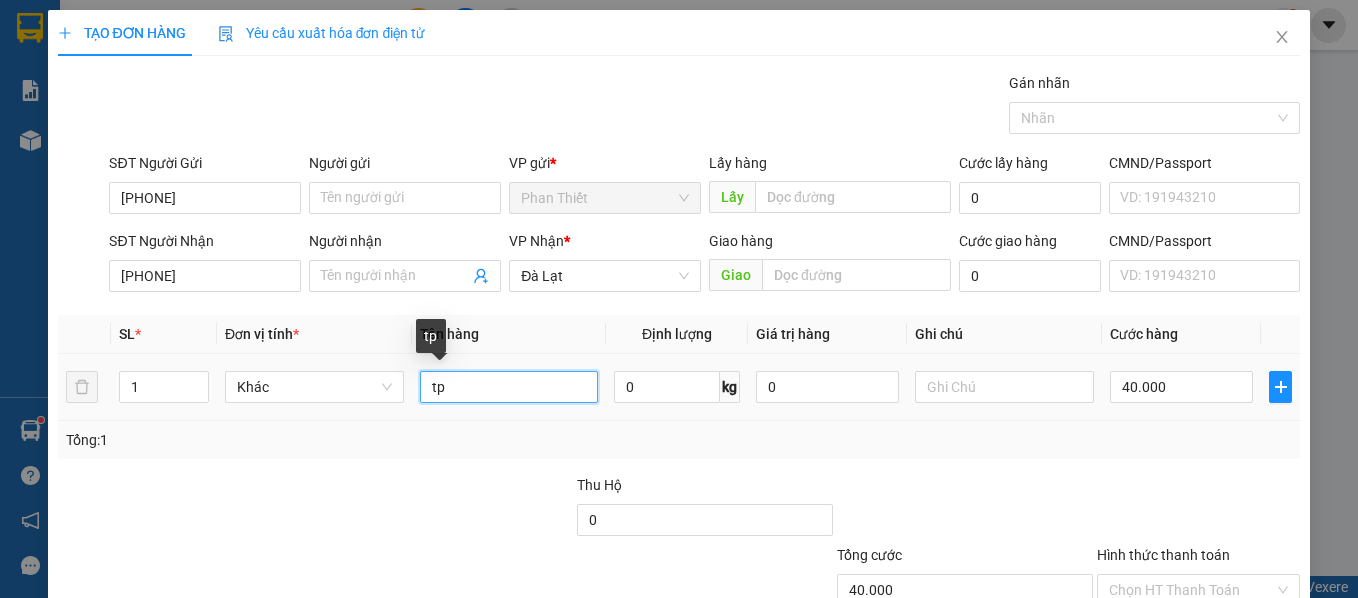 click on "tp" at bounding box center [509, 387] 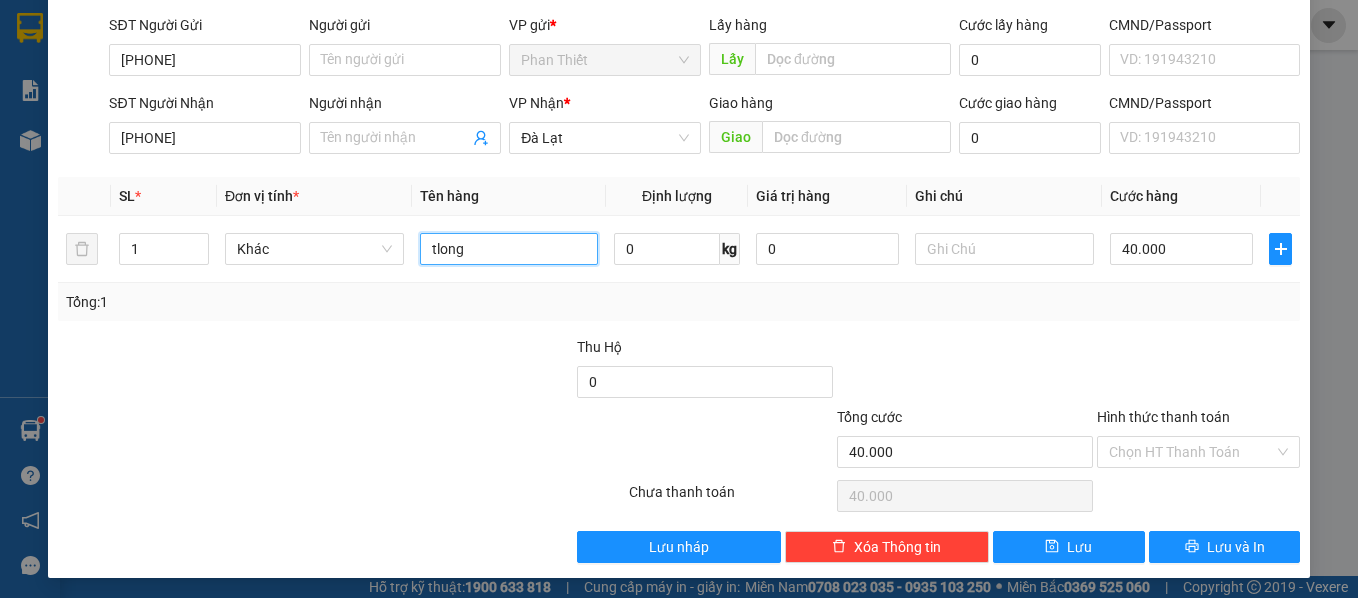 scroll, scrollTop: 142, scrollLeft: 0, axis: vertical 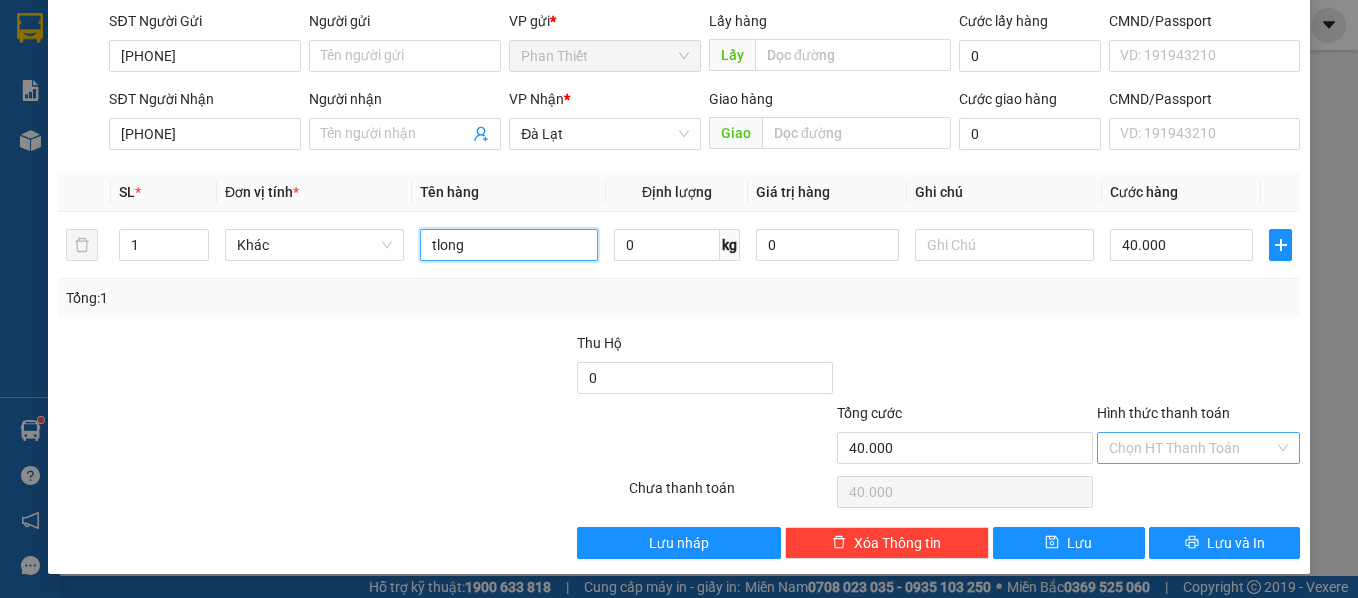type on "tlong" 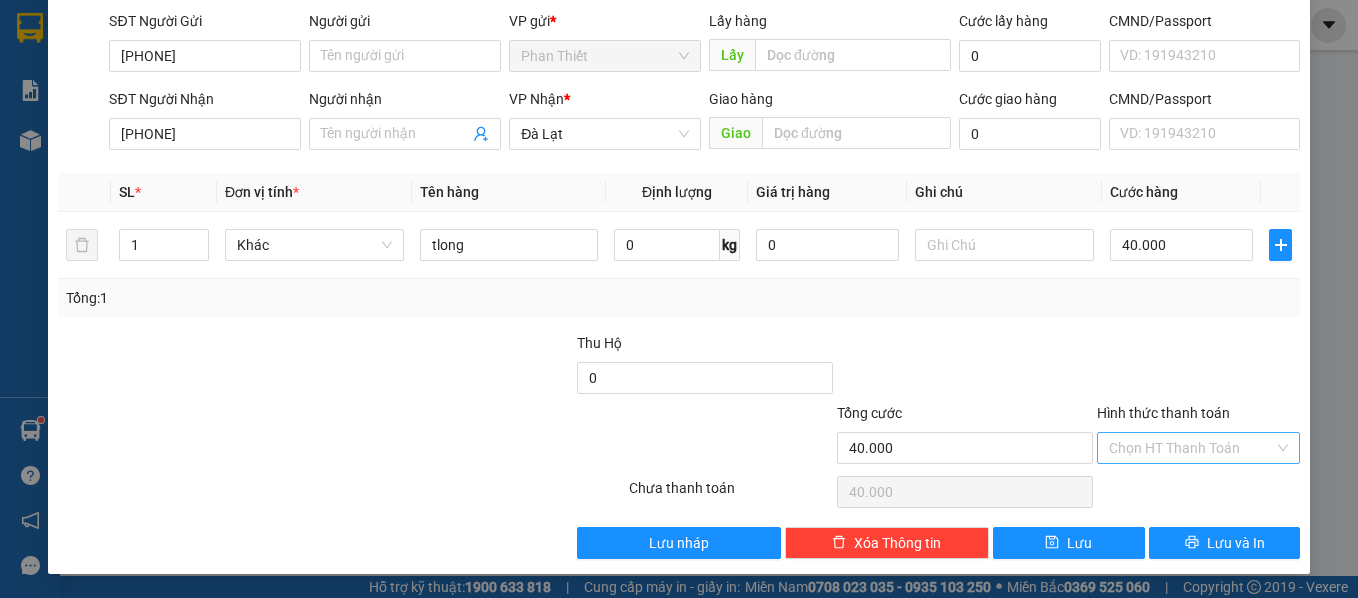 click on "Hình thức thanh toán" at bounding box center (1192, 448) 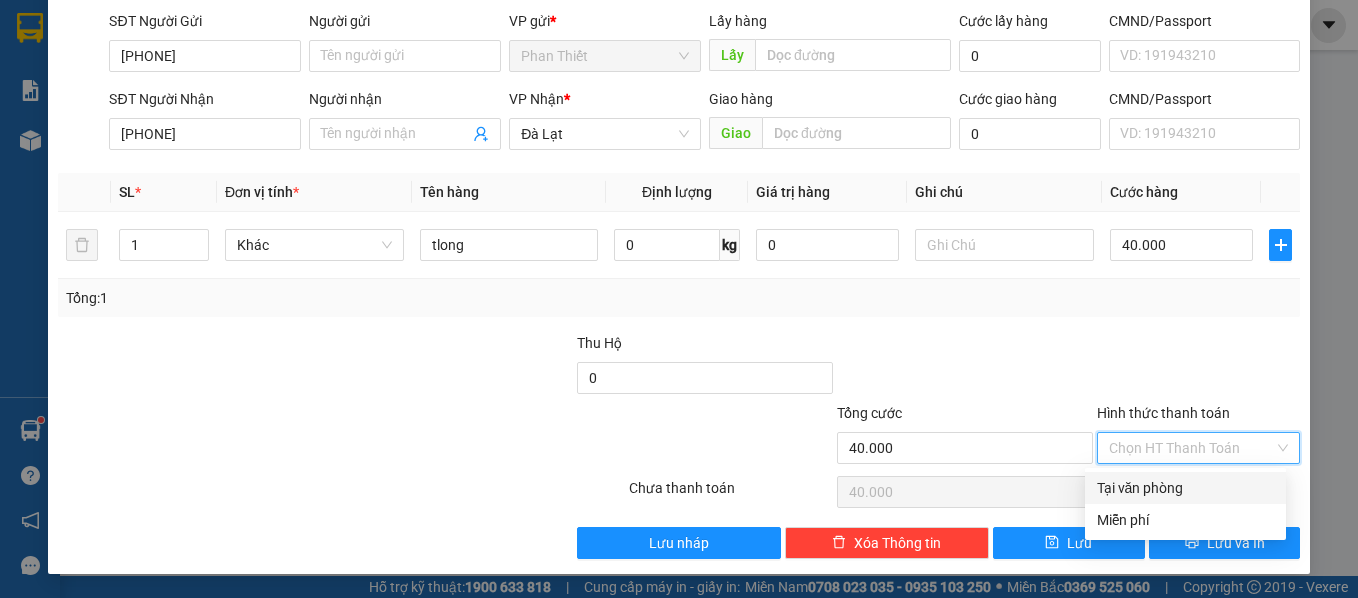click on "Tại văn phòng" at bounding box center [1185, 488] 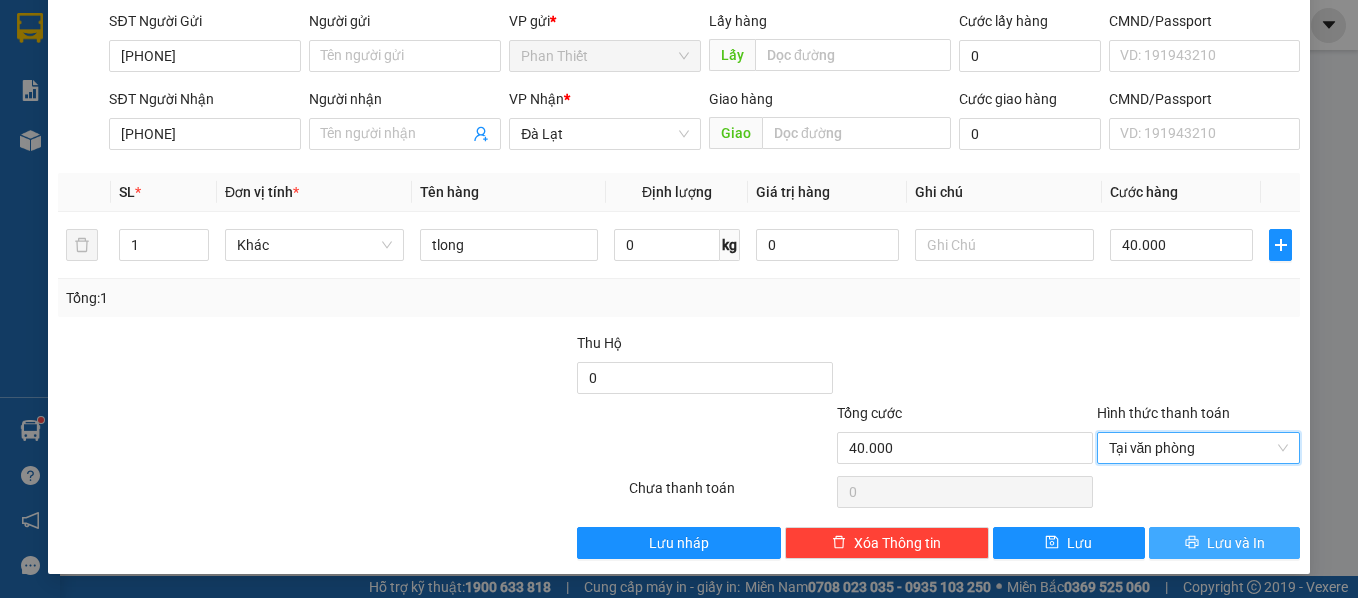 click on "Lưu và In" at bounding box center (1236, 543) 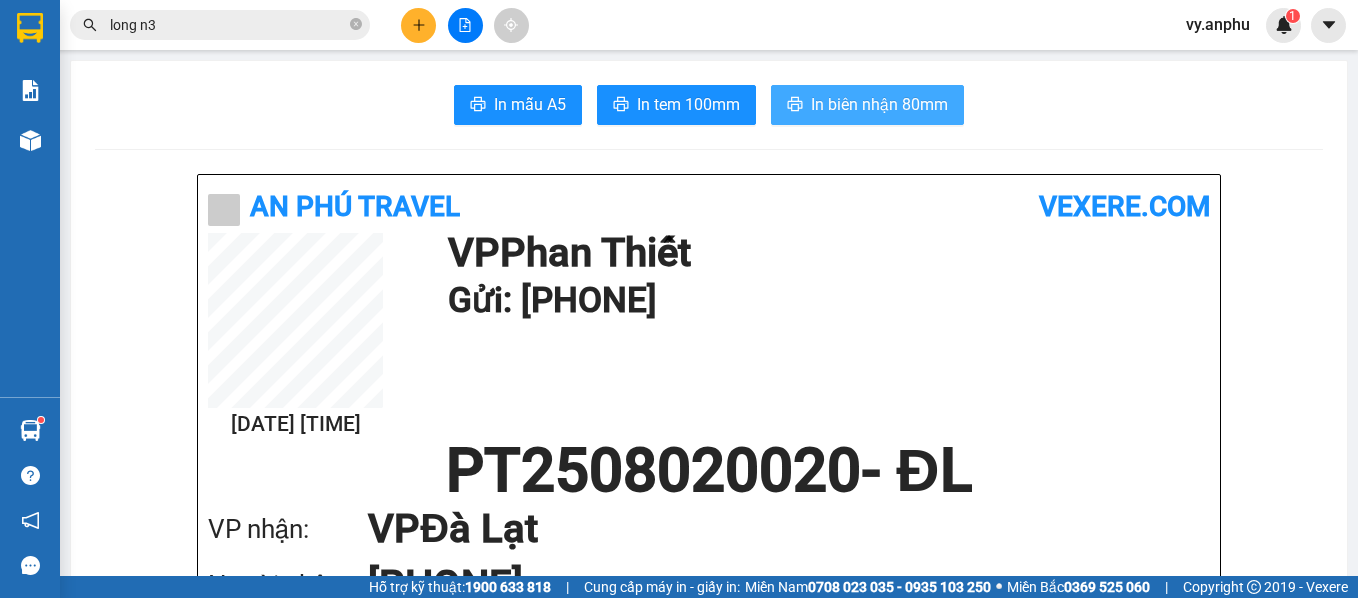 click on "In biên nhận 80mm" at bounding box center (879, 104) 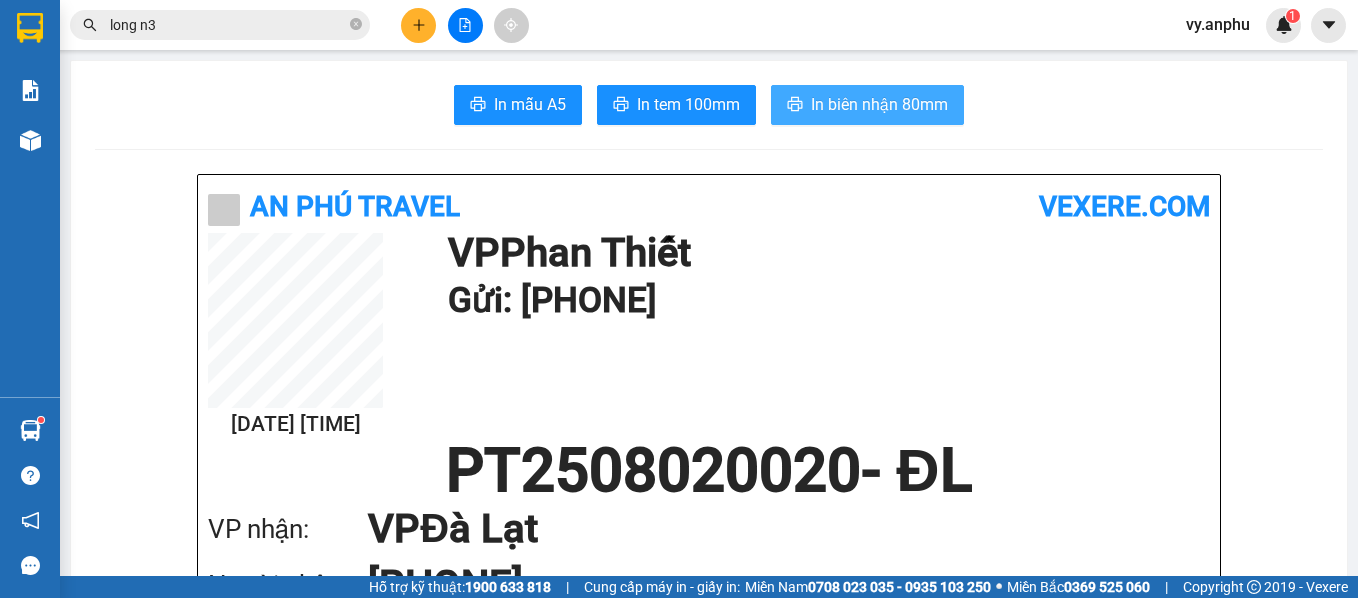 scroll, scrollTop: 0, scrollLeft: 0, axis: both 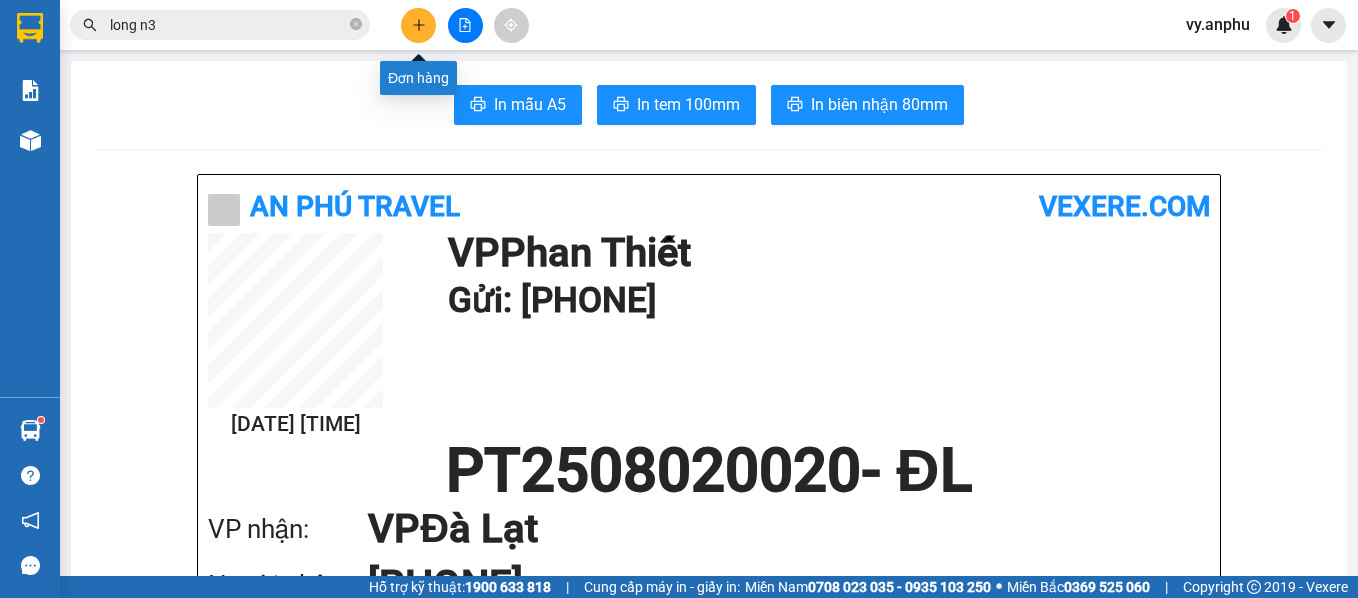 click 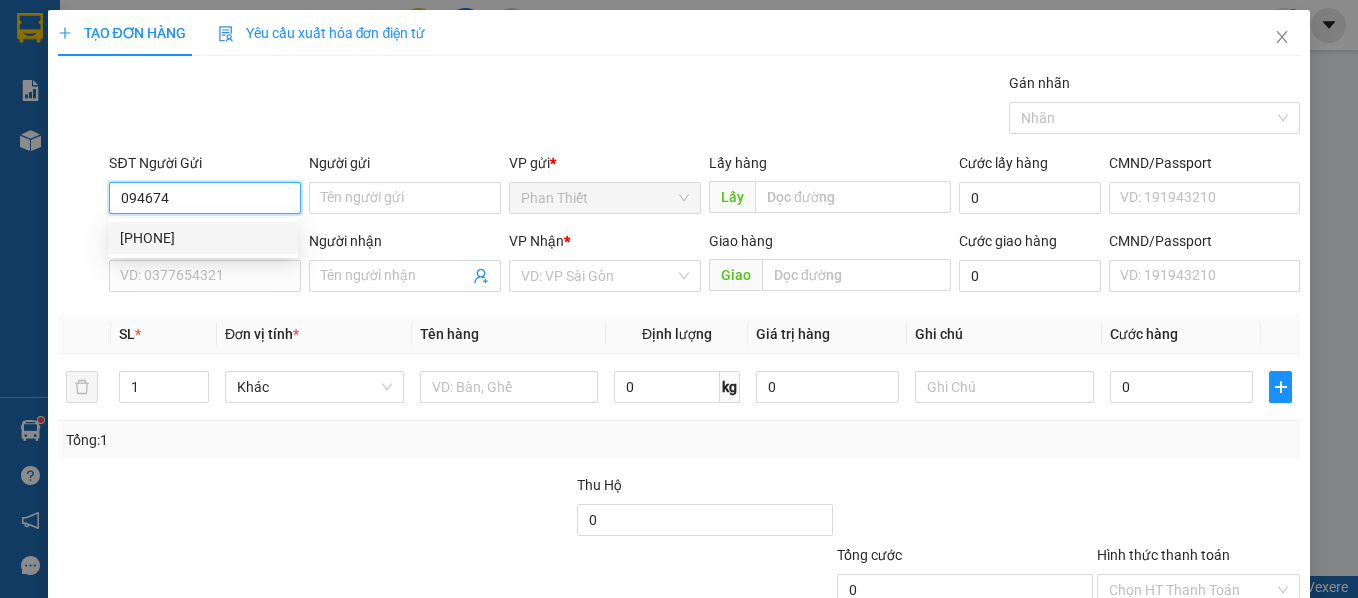 click on "[PHONE]" at bounding box center (203, 238) 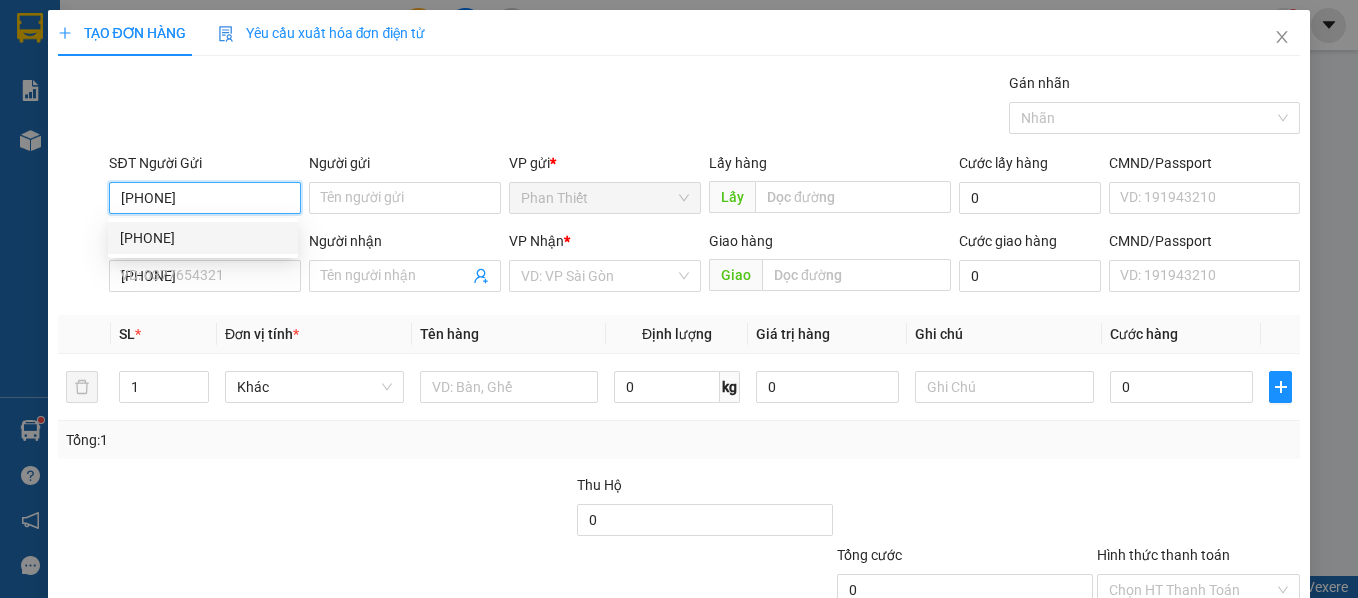 type on "40.000" 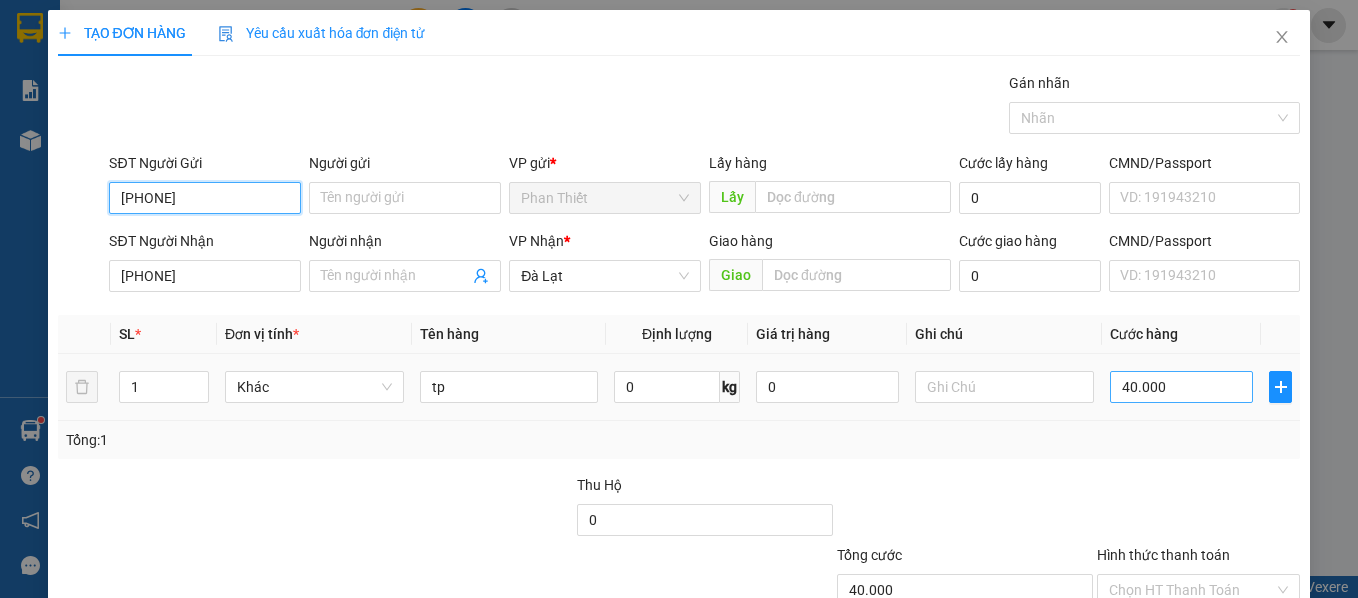 type on "[PHONE]" 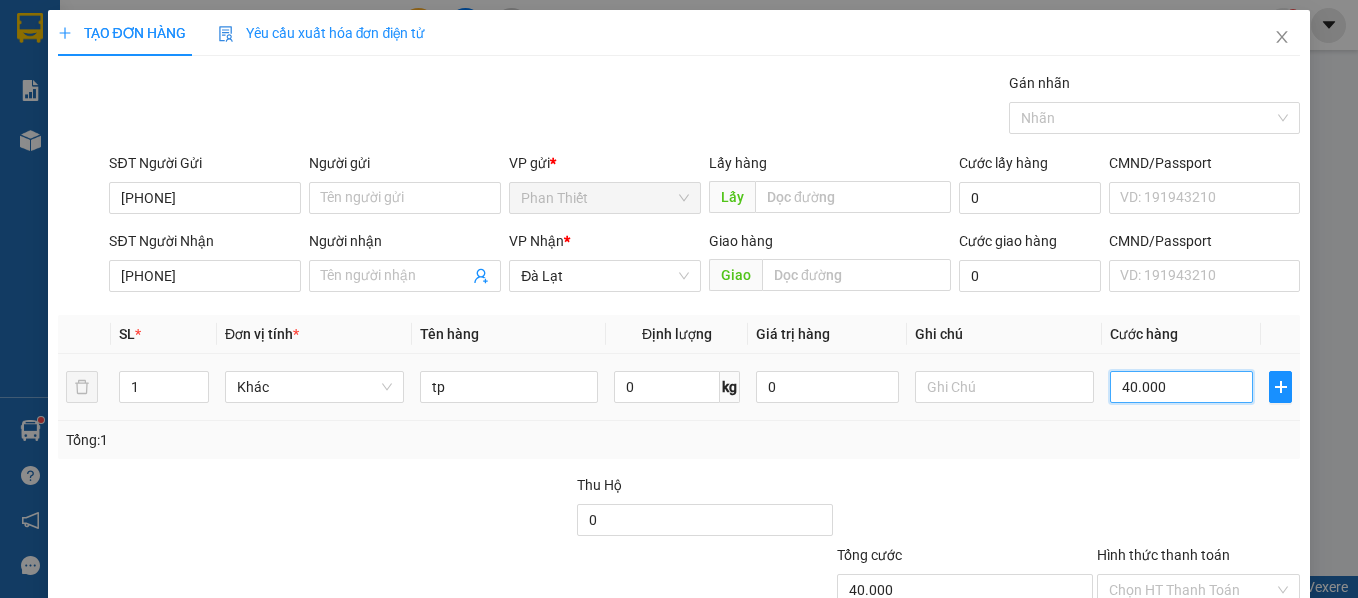 click on "40.000" at bounding box center [1181, 387] 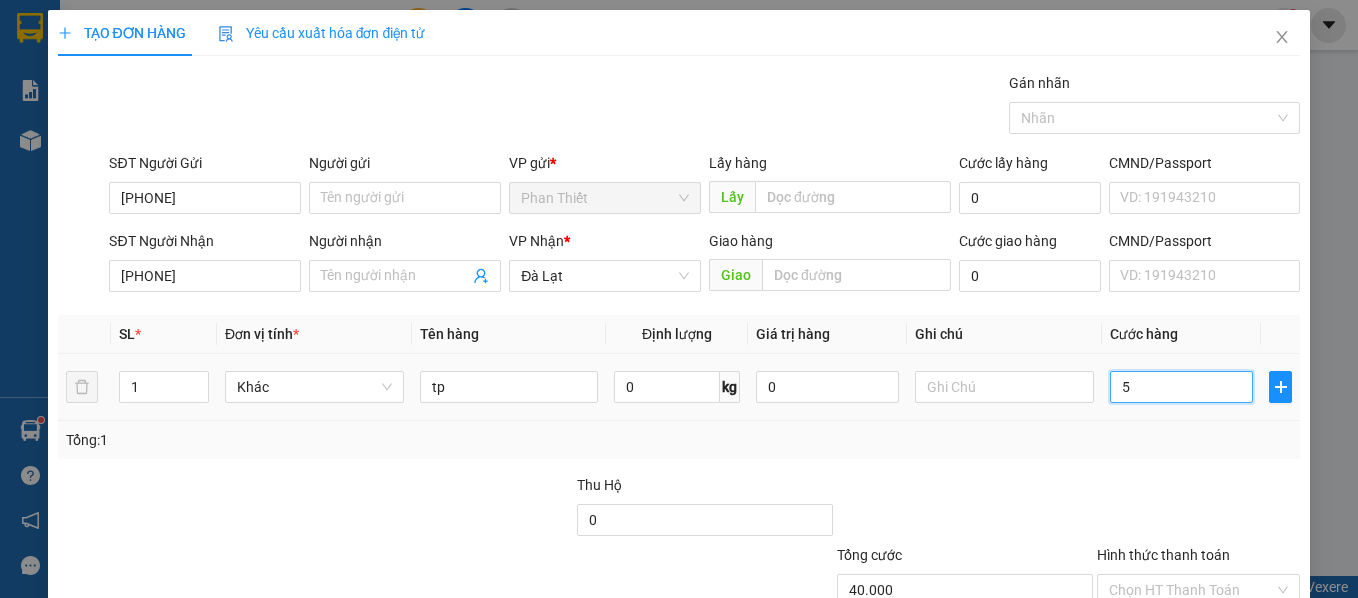 type on "5" 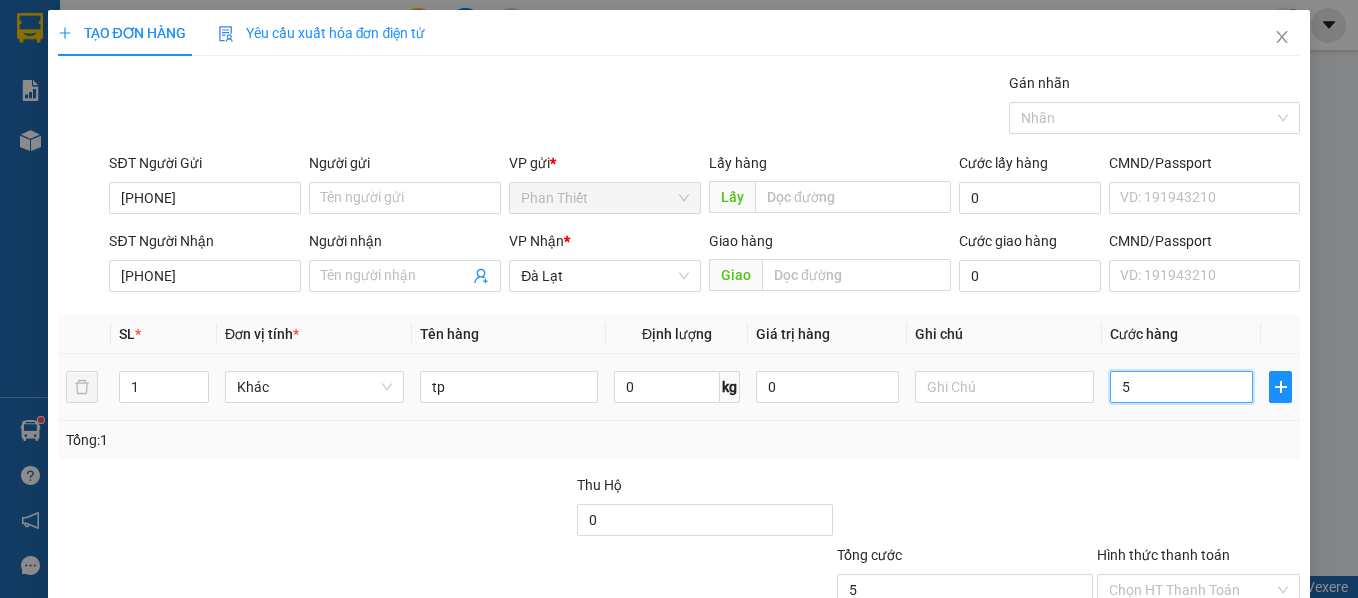 type on "50" 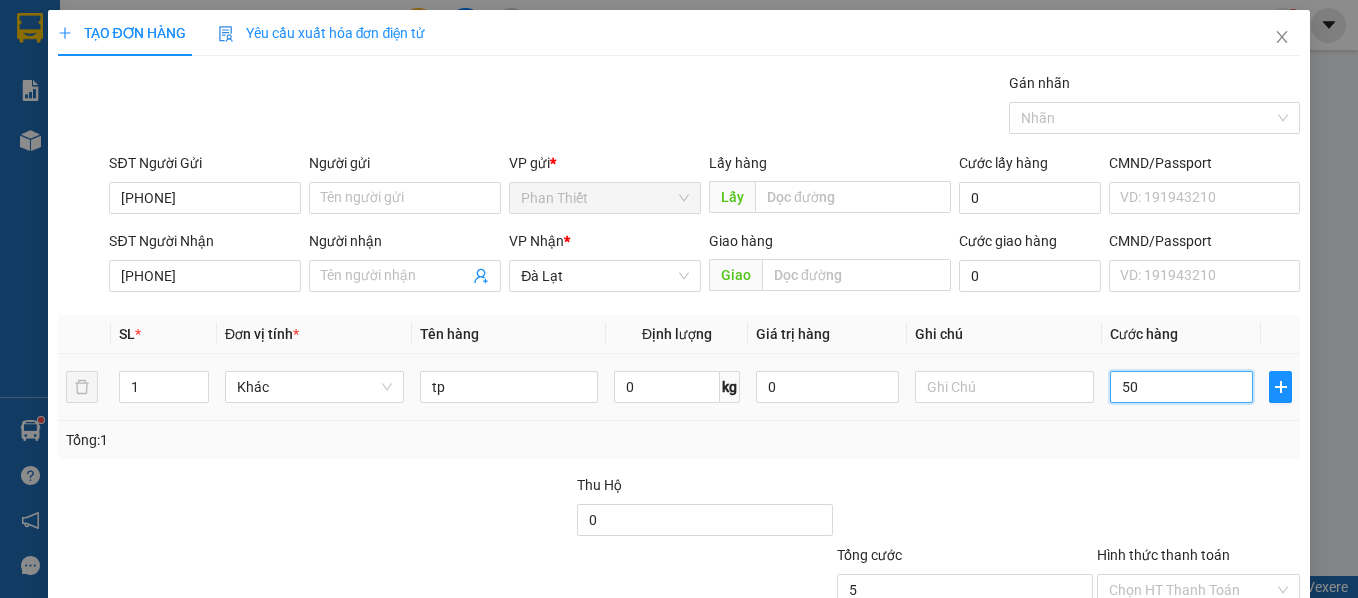 type on "50" 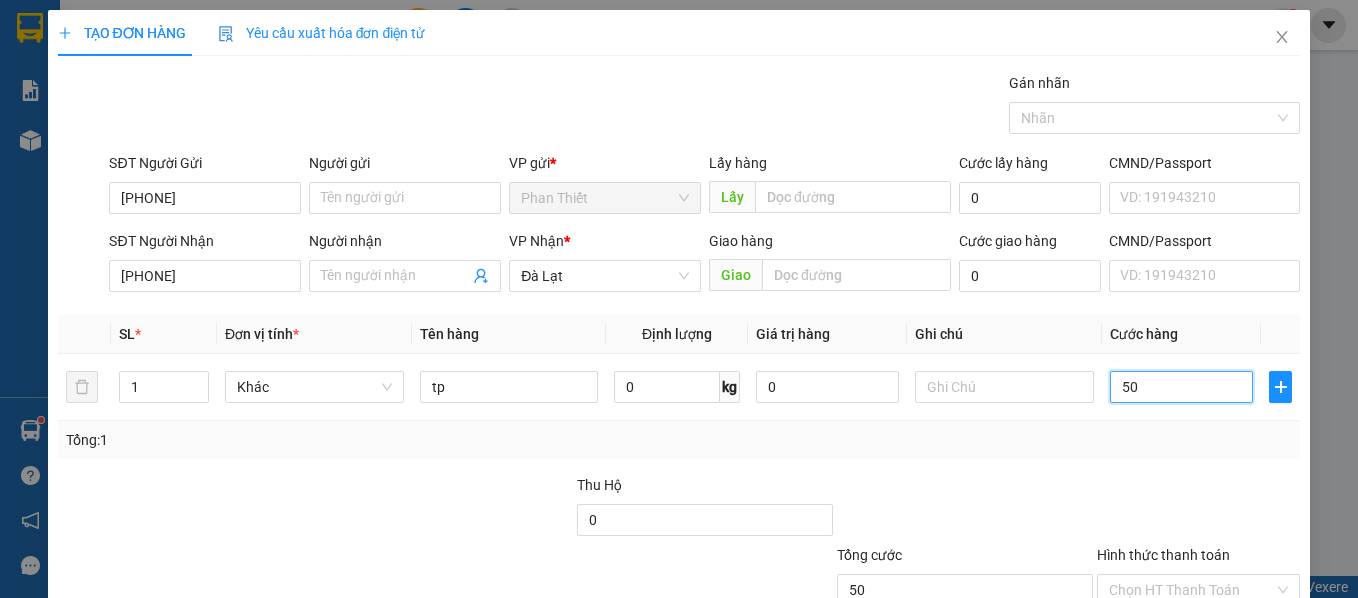 type on "50" 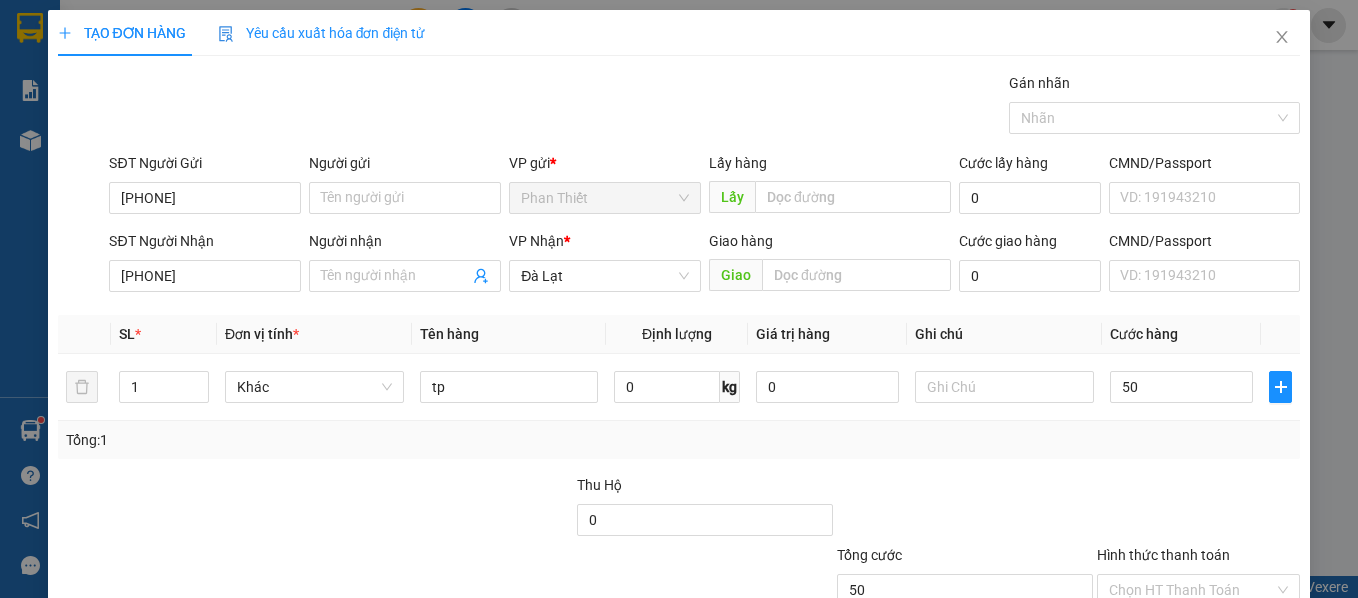 type on "50.000" 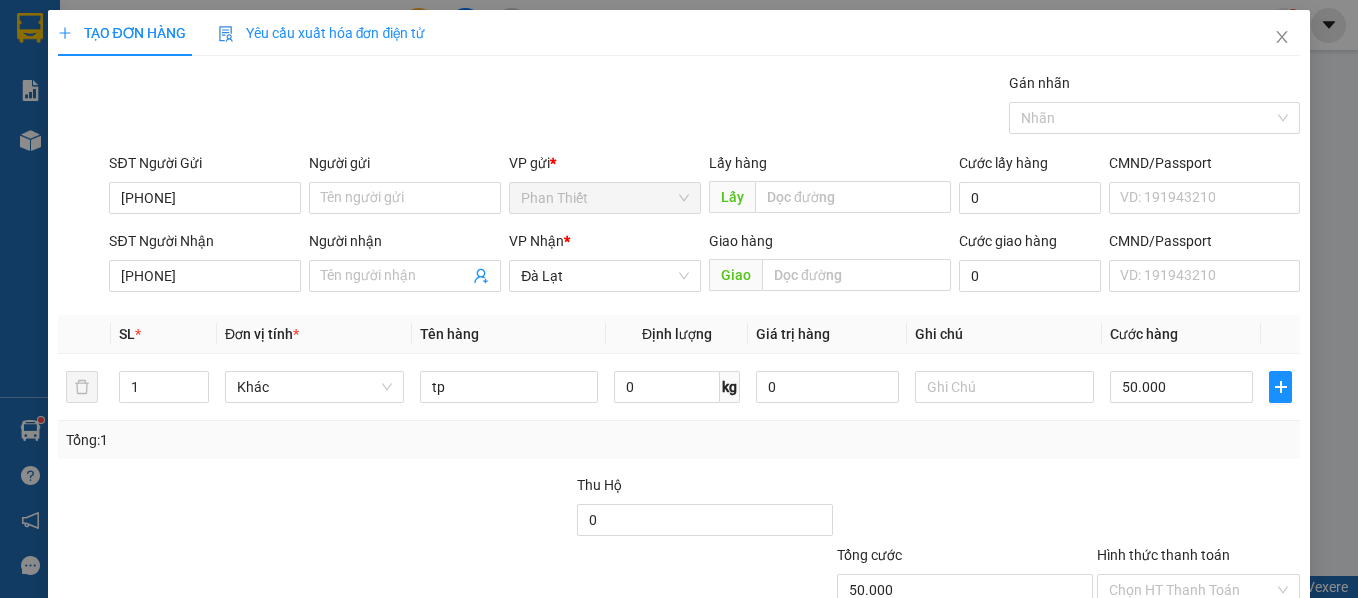 click on "Transit Pickup Surcharge Ids Transit Deliver Surcharge Ids Transit Deliver Surcharge Transit Deliver Surcharge Gán nhãn Nhãn SĐT Người Gửi [PHONE] Người gửi Tên người gửi VP gửi * [CITY] Lấy hàng Lấy Cước lấy hàng 0 CMND/Passport VD: [ID] SĐT Người Nhận [PHONE] Người nhận Tên người nhận VP Nhận * [CITY] Giao hàng Giao Cước giao hàng 0 CMND/Passport VD: [ID] SL * Đơn vị tính * Tên hàng Định lượng Giá trị hàng Ghi chú Cước hàng 1 Khác tp 0 kg 0 50.000 Tổng: 1 Thu Hộ 0 Tổng cước 50.000Hình thức thanh toán Chọn HT Thanh ToánSố tiền thu trước 0 Chưa thanh toán 50.000 Chọn HT Thanh Toán Lưu nháp Xóa Thông tin Lưu Lưu và In tp" at bounding box center (679, 386) 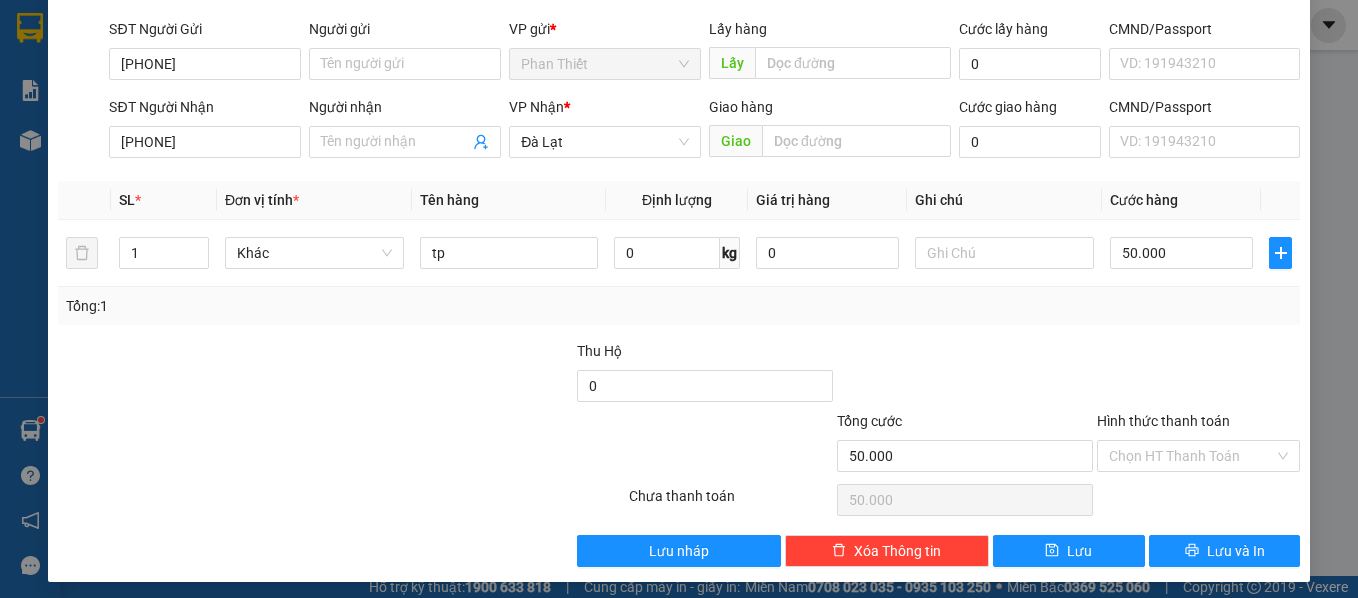 scroll, scrollTop: 142, scrollLeft: 0, axis: vertical 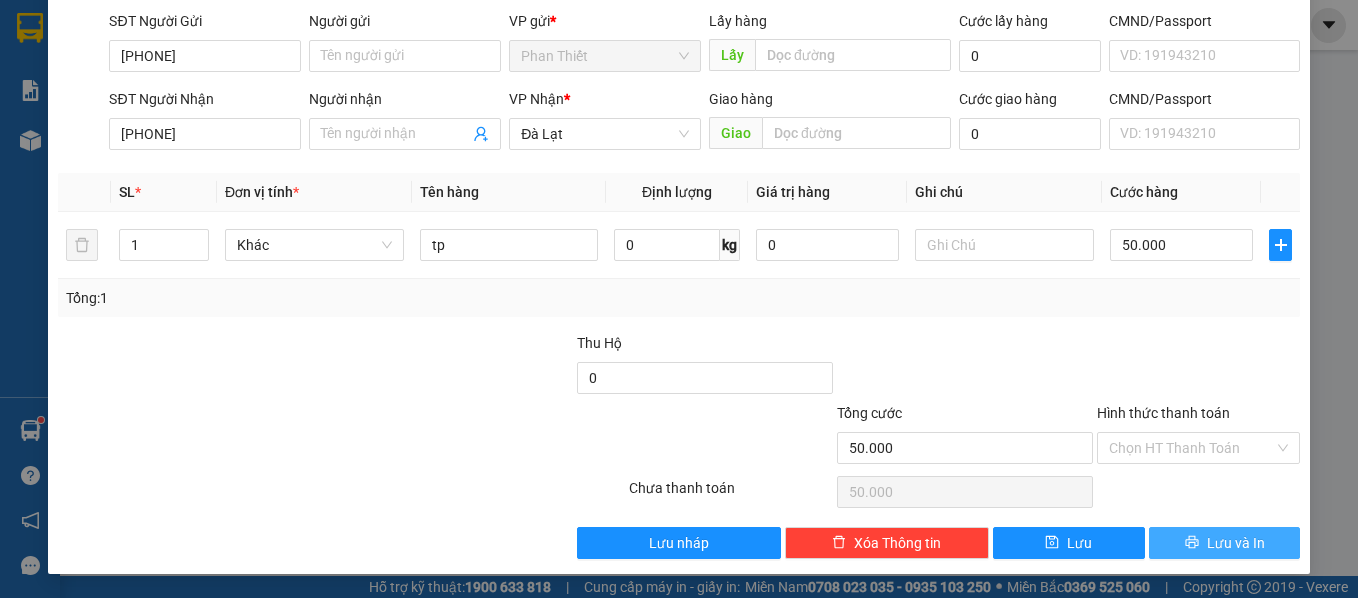 click on "Lưu và In" at bounding box center (1225, 543) 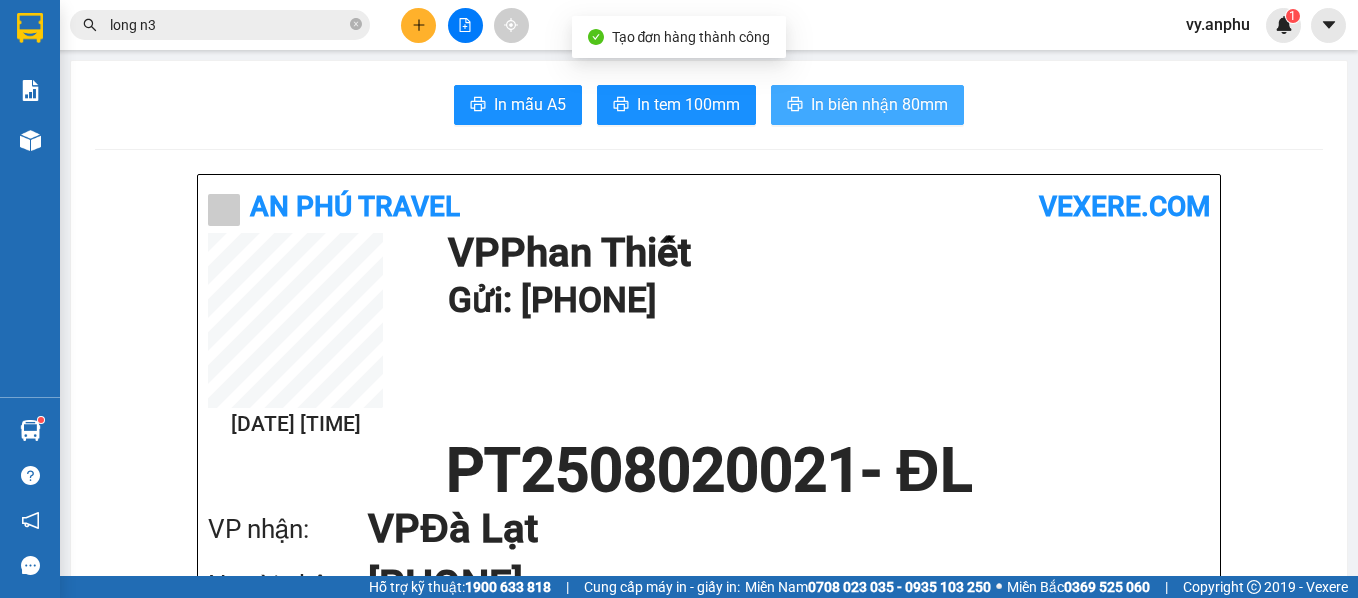 click on "In biên nhận 80mm" at bounding box center (879, 104) 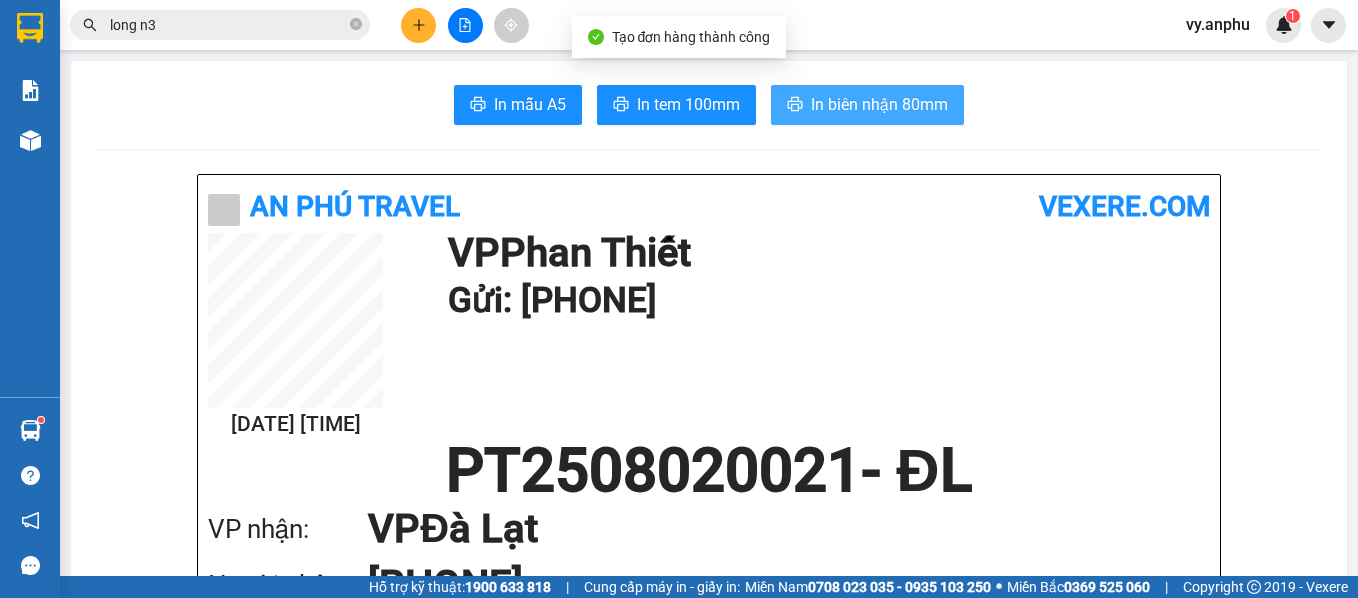 scroll, scrollTop: 0, scrollLeft: 0, axis: both 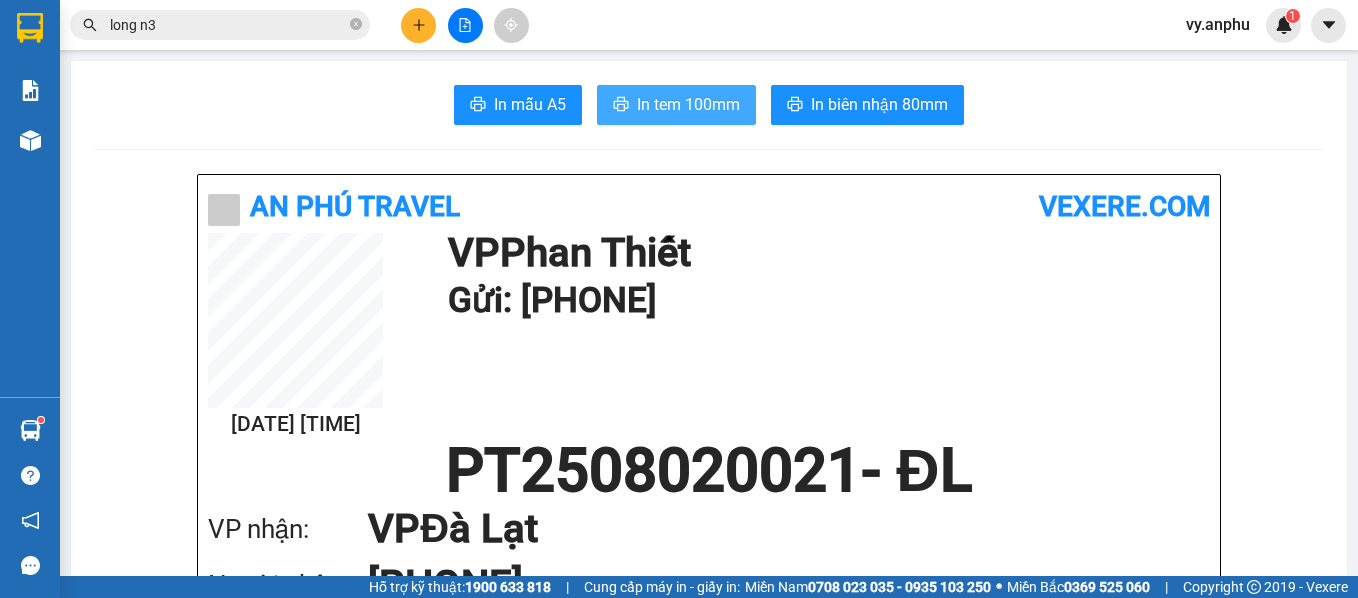 click on "In tem 100mm" at bounding box center (688, 104) 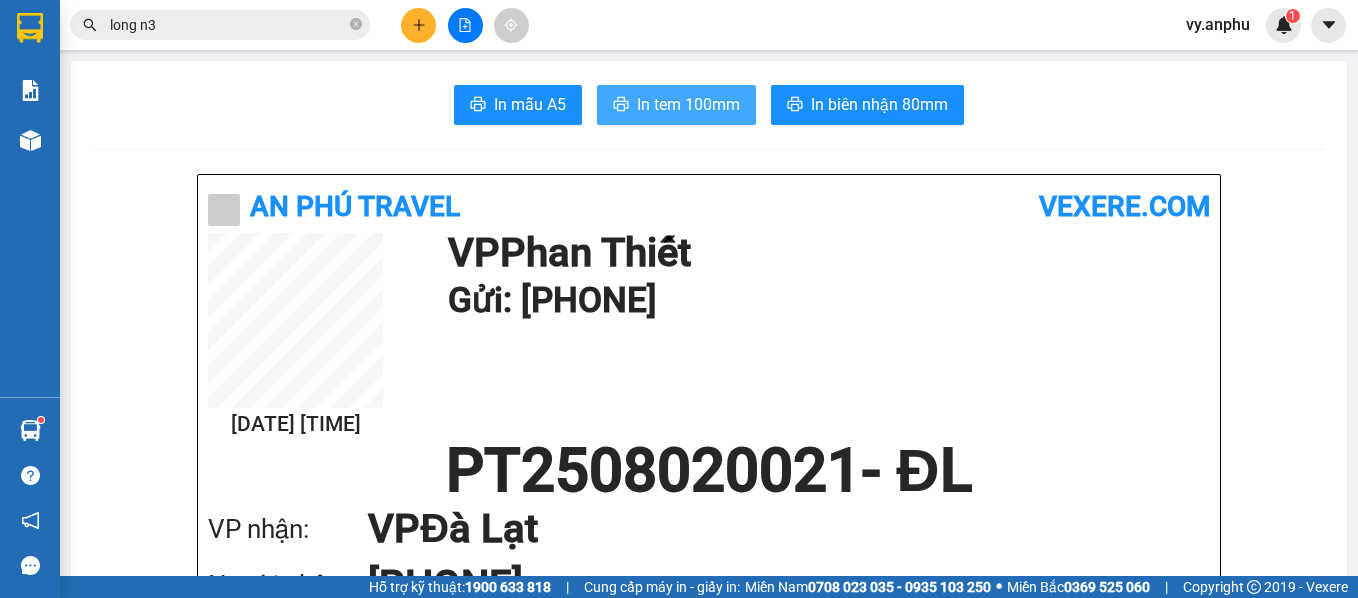 scroll, scrollTop: 0, scrollLeft: 0, axis: both 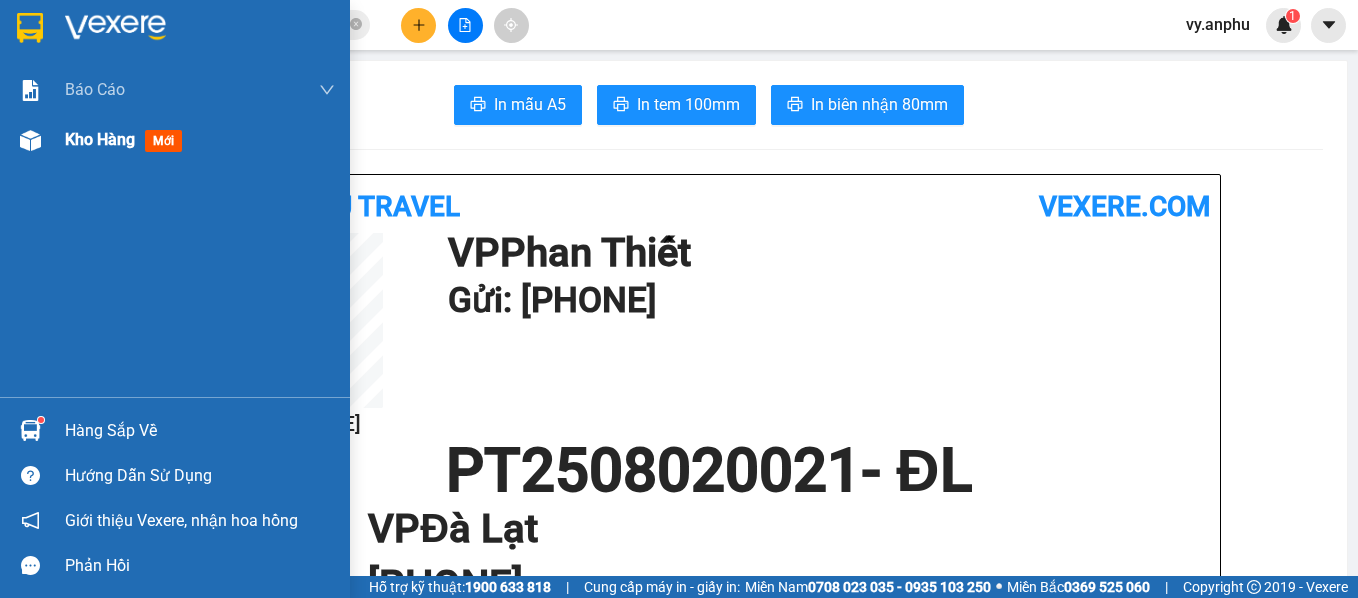 click on "Kho hàng mới" at bounding box center [127, 139] 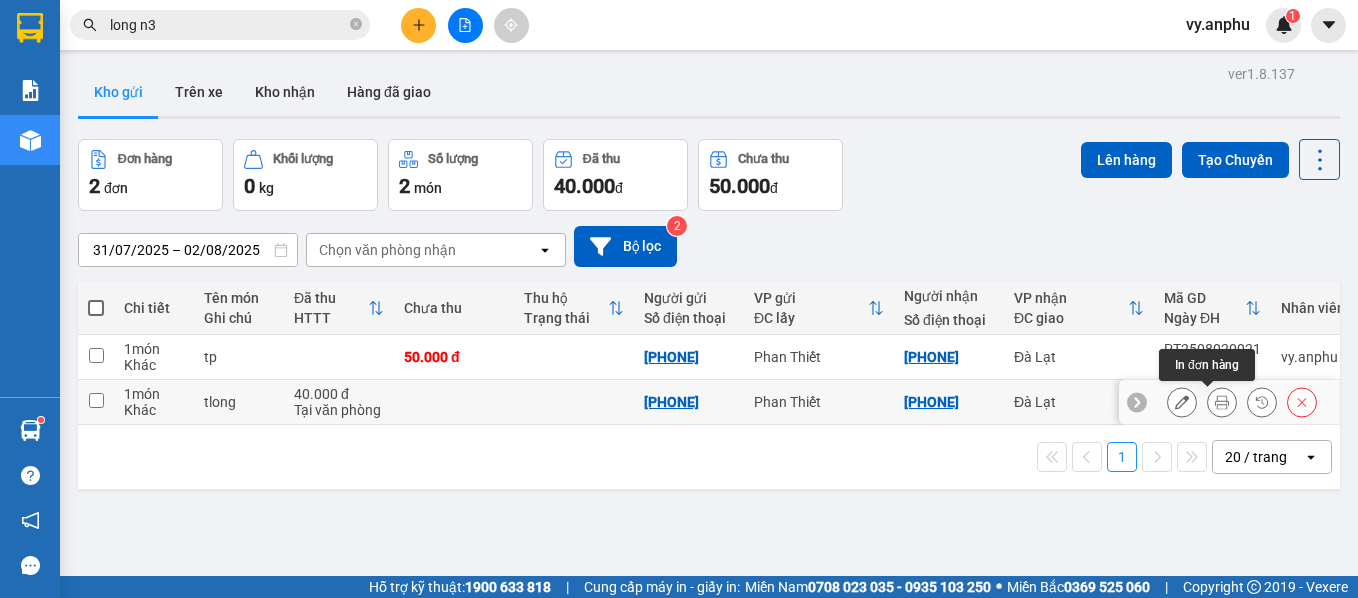 click 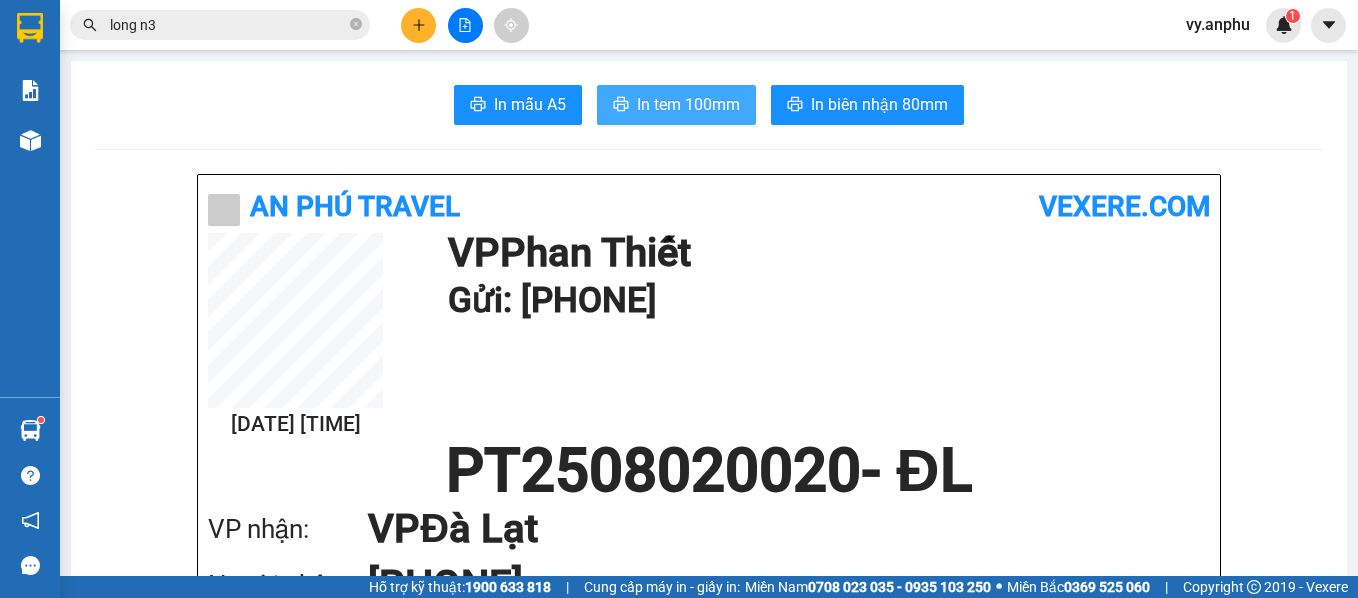 click on "In tem 100mm" at bounding box center [688, 104] 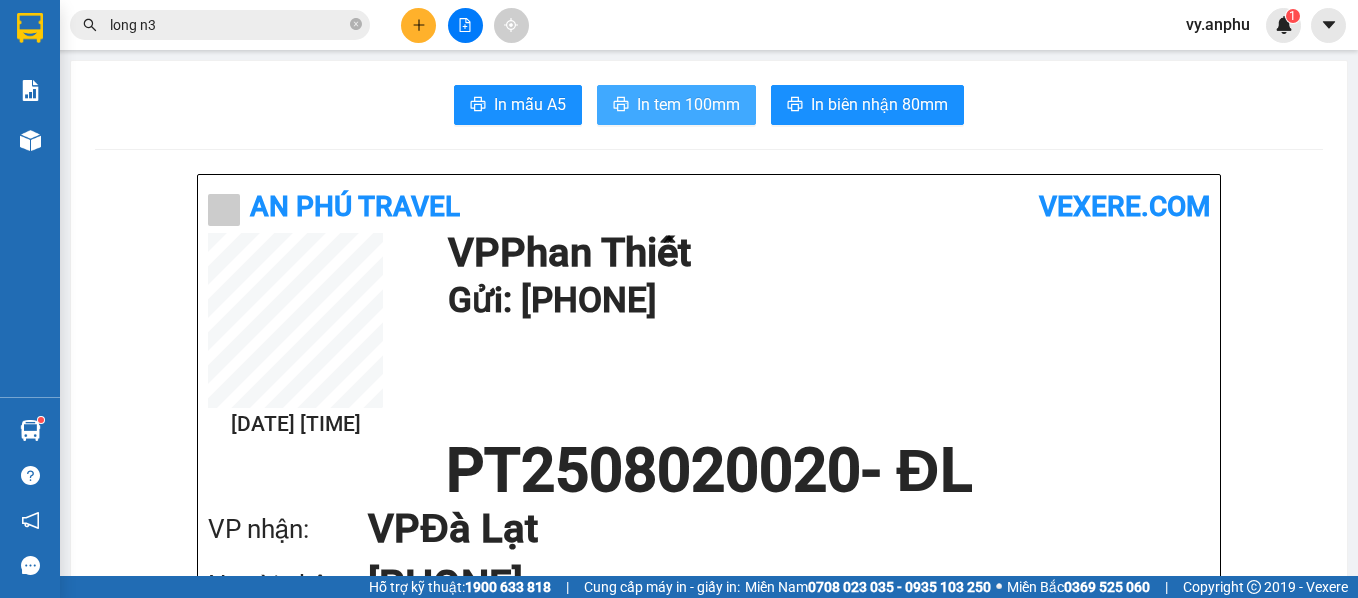 scroll, scrollTop: 0, scrollLeft: 0, axis: both 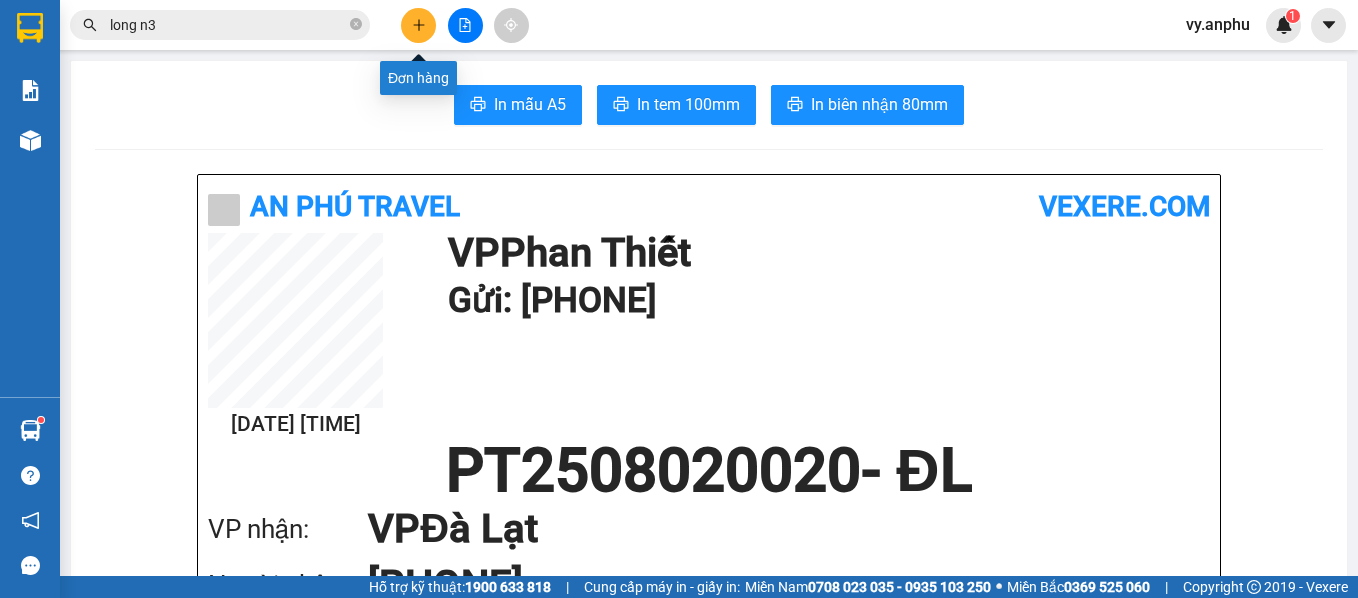 click at bounding box center (418, 25) 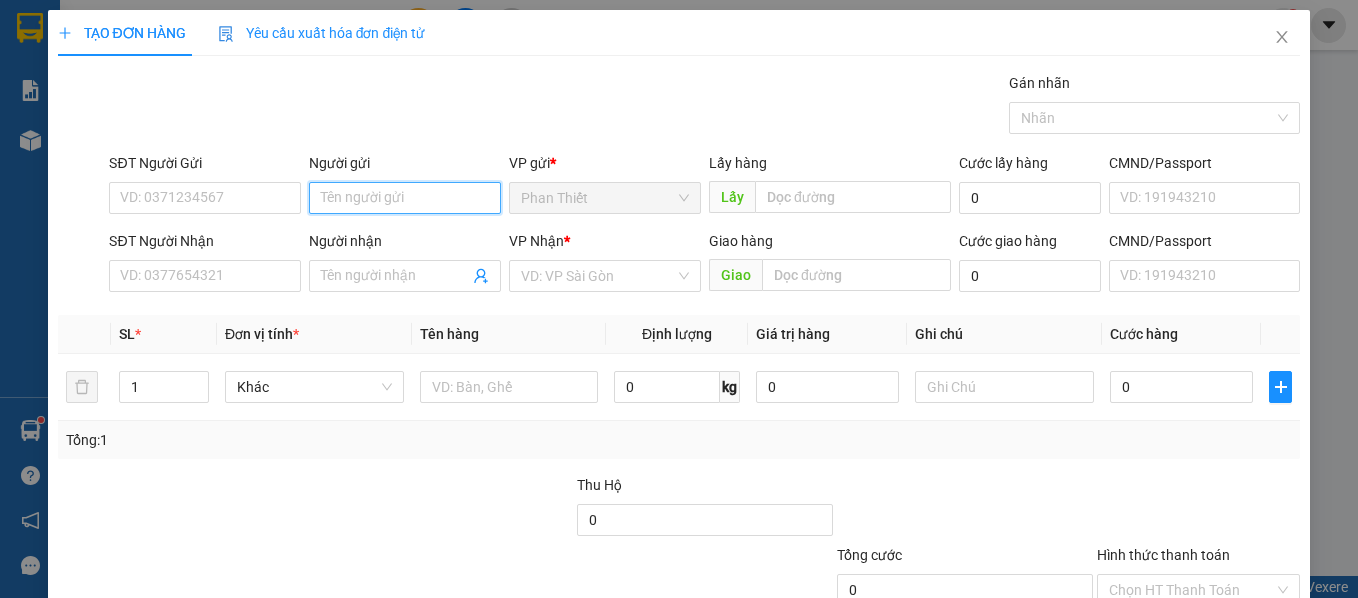 click on "Người gửi" at bounding box center (405, 198) 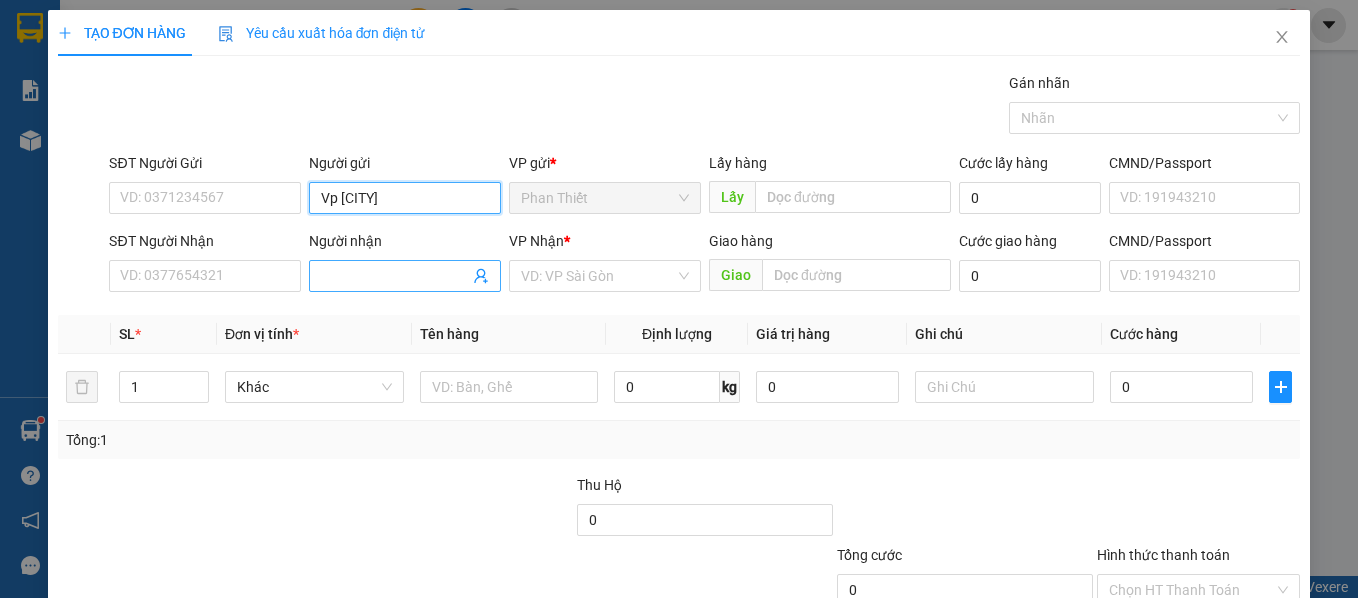 type on "Vp [CITY]" 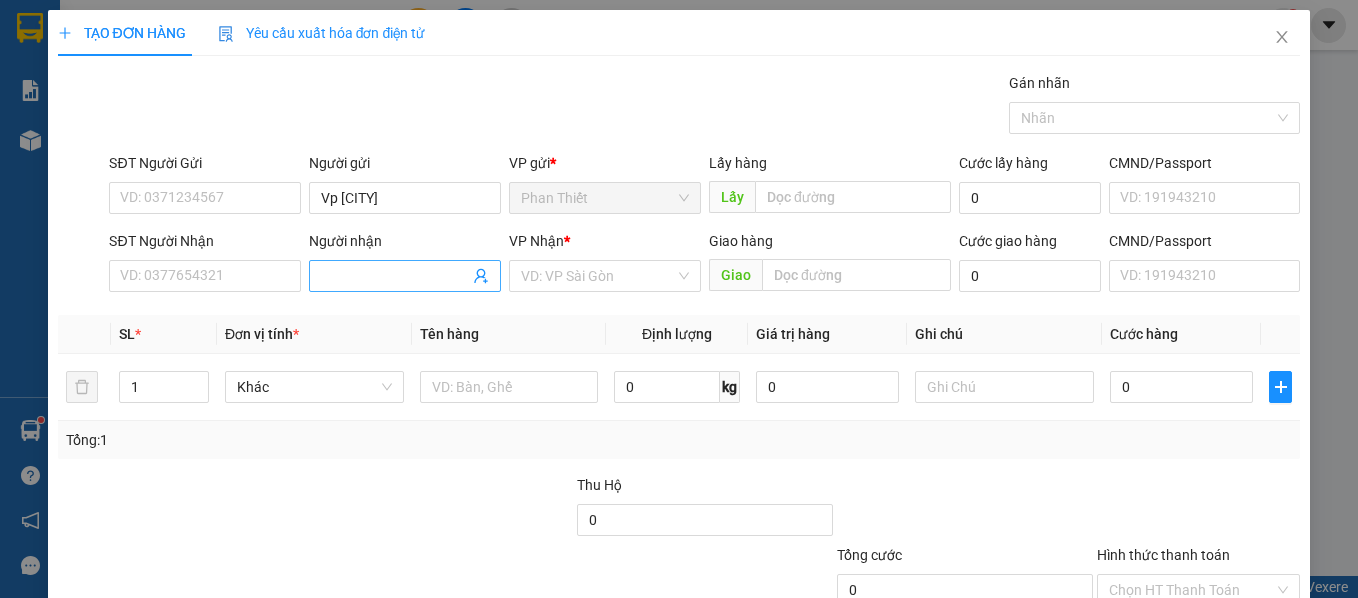 click at bounding box center (405, 276) 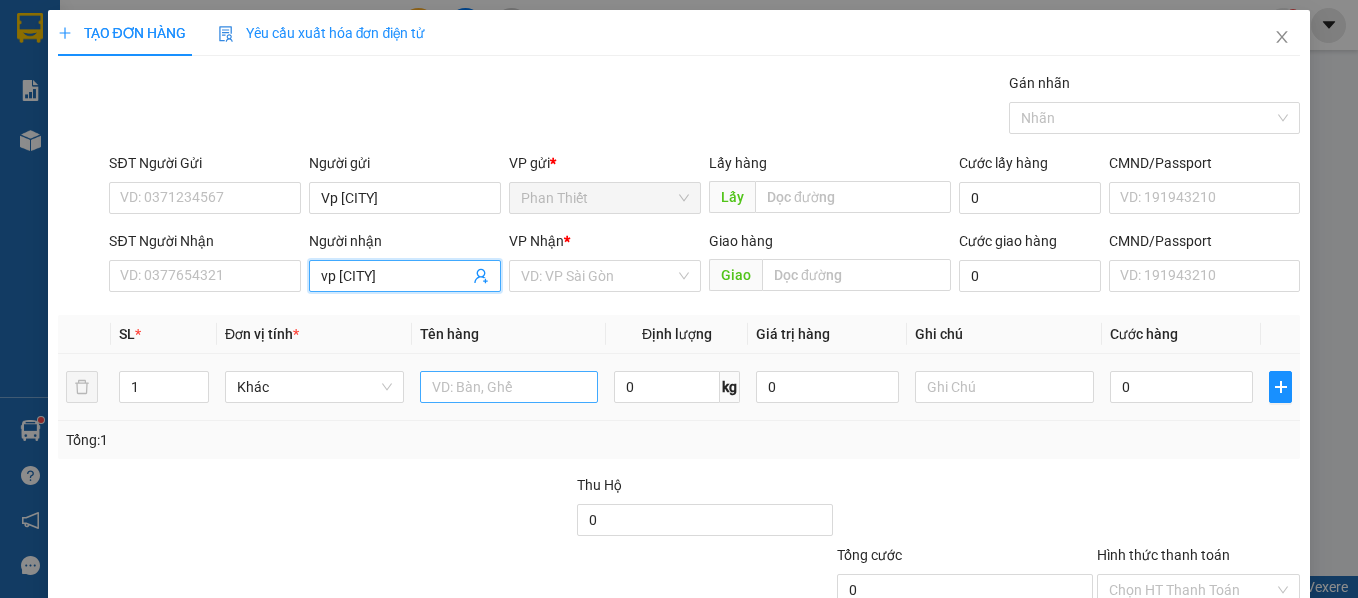 type on "vp [CITY]" 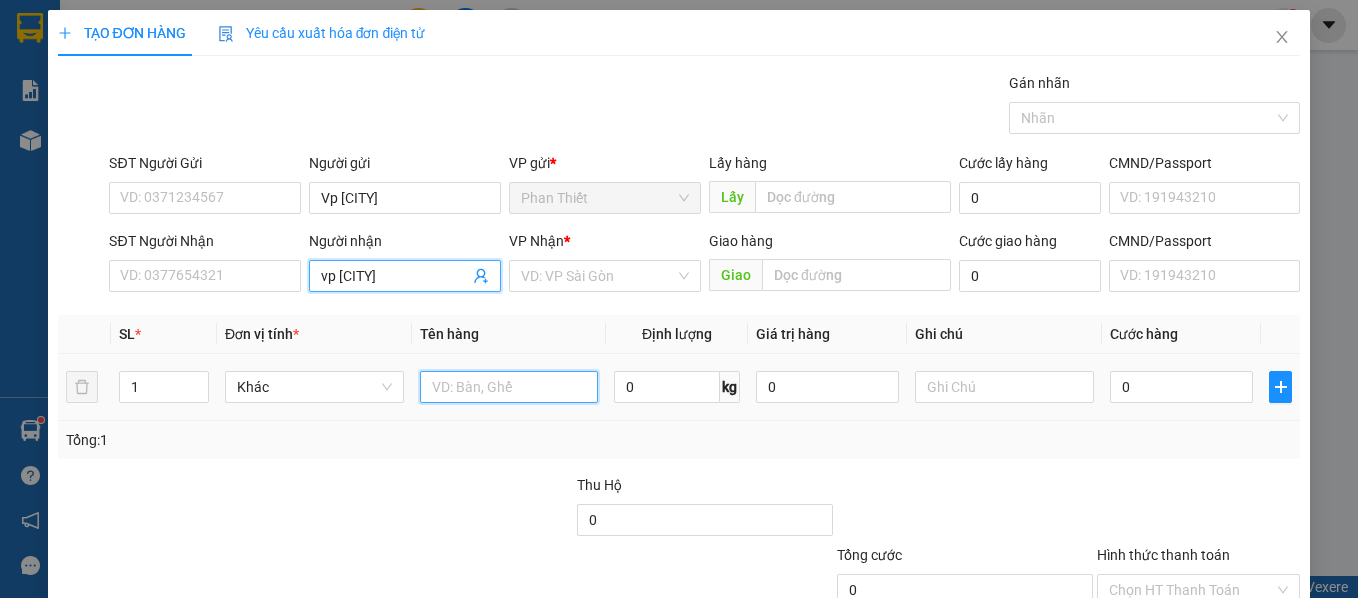 click at bounding box center (509, 387) 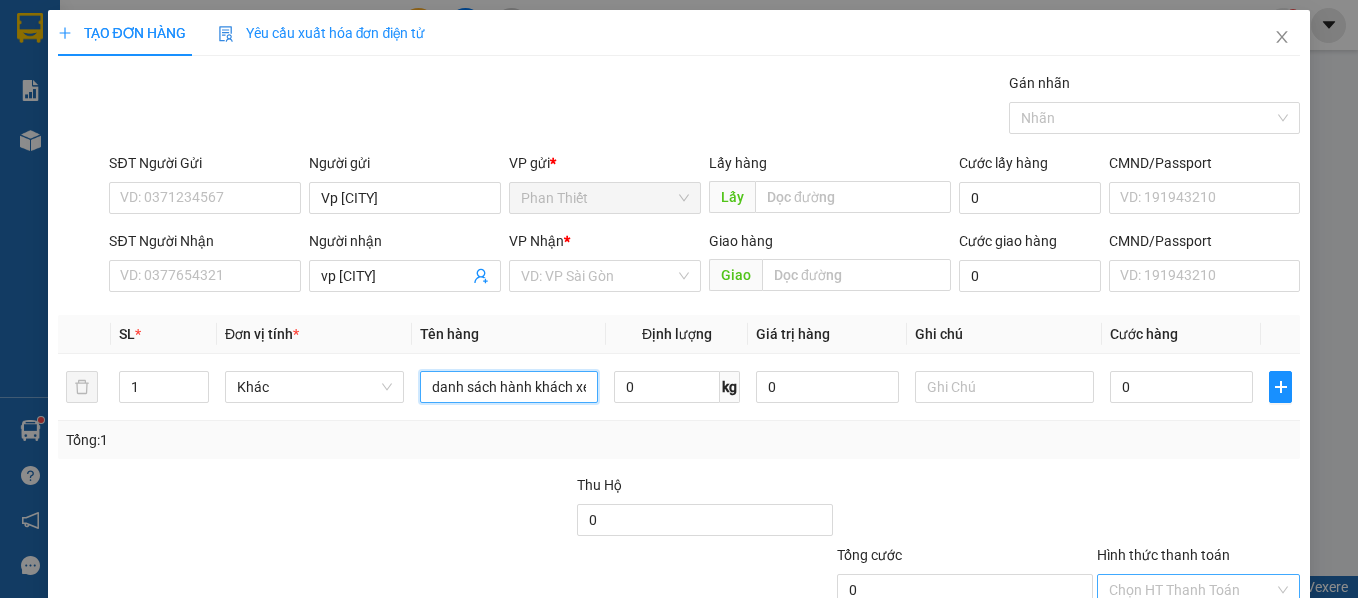 type on "danh sách hành khách xe chú Nhựt" 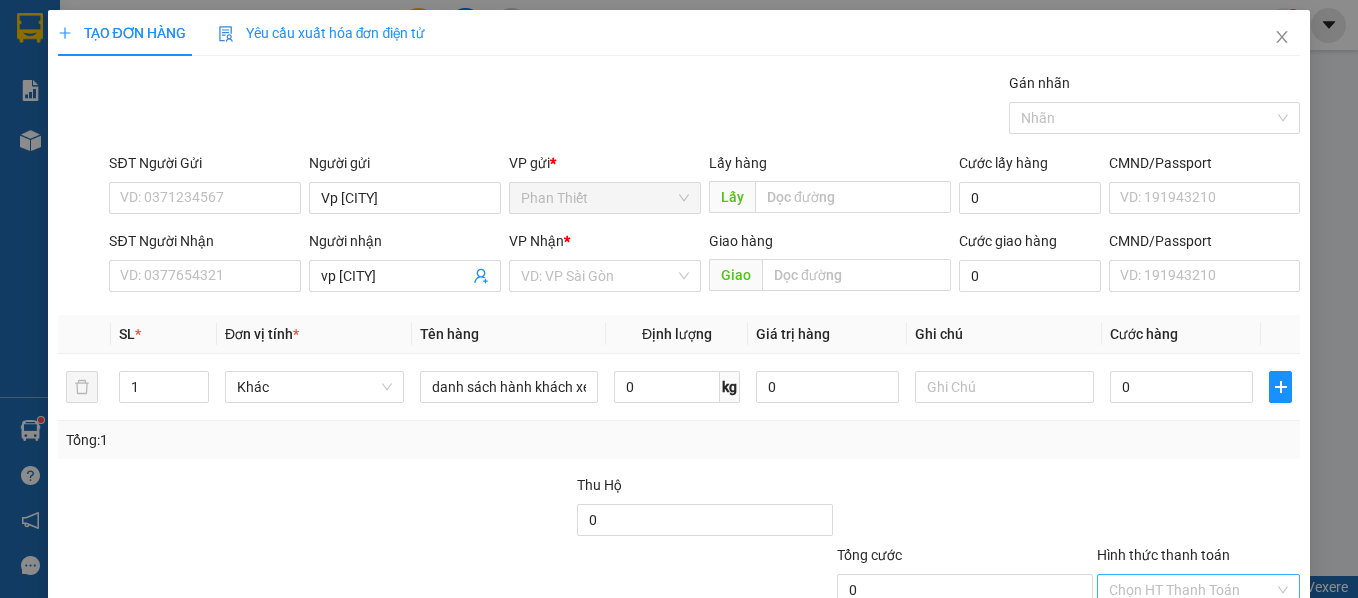 click on "Hình thức thanh toán" at bounding box center [1192, 590] 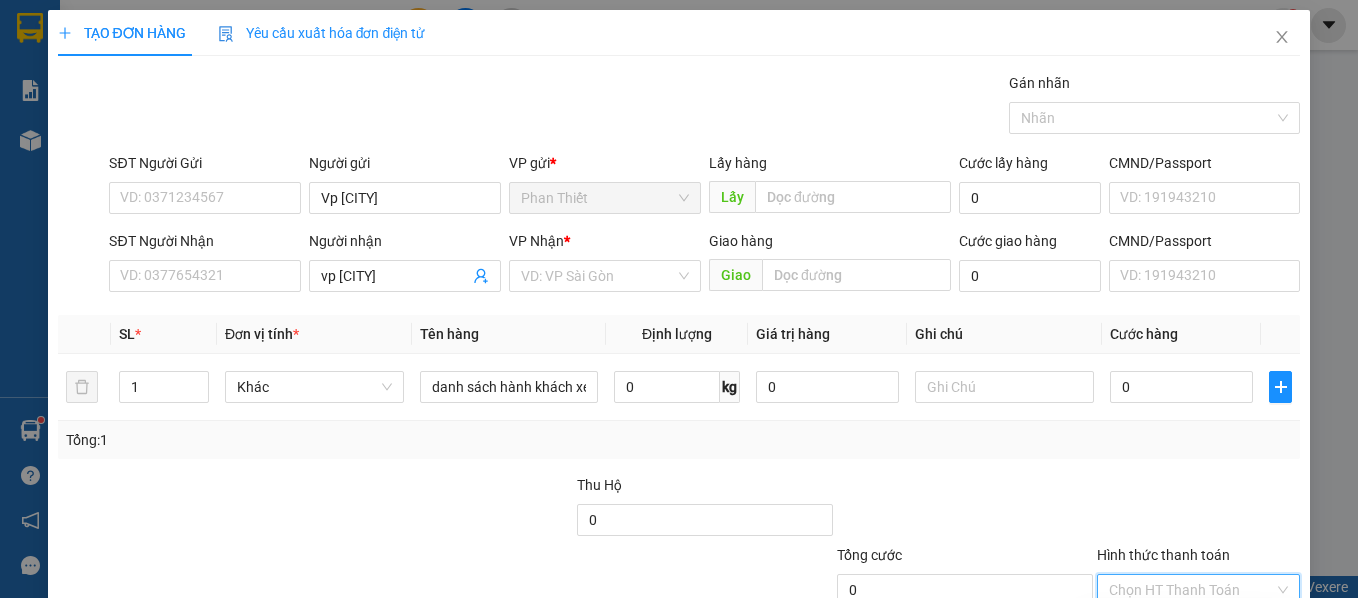 click on "Miễn phí" at bounding box center [1185, 662] 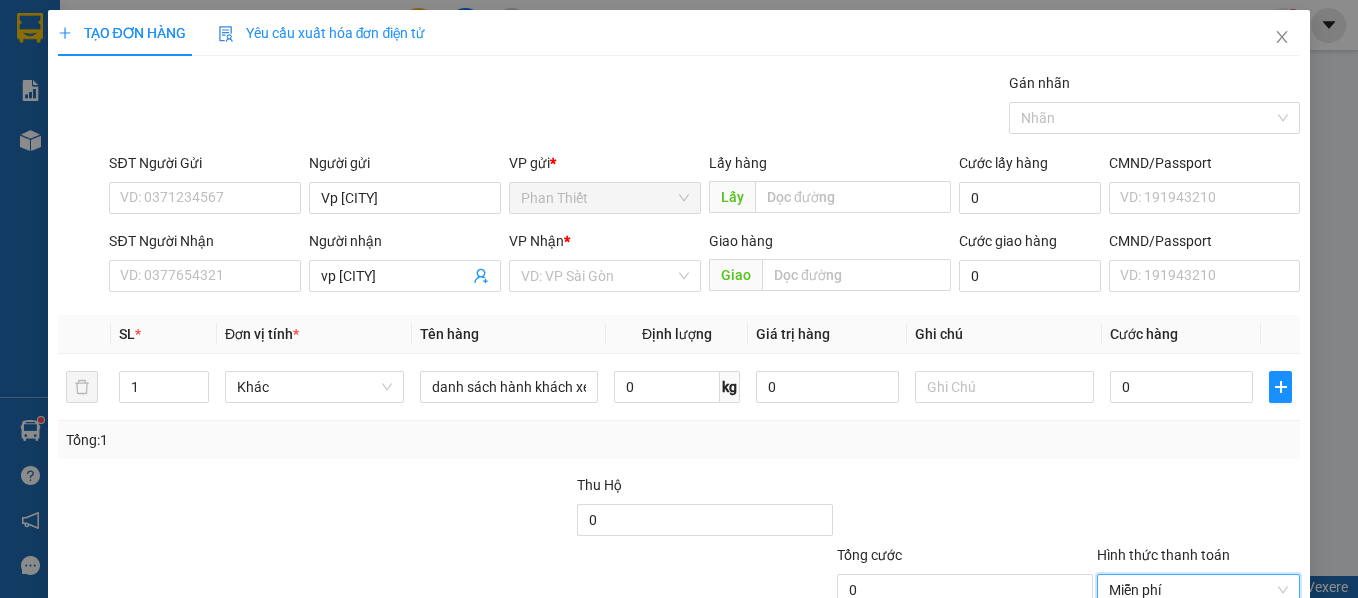 click on "Lưu và In" at bounding box center [1236, 685] 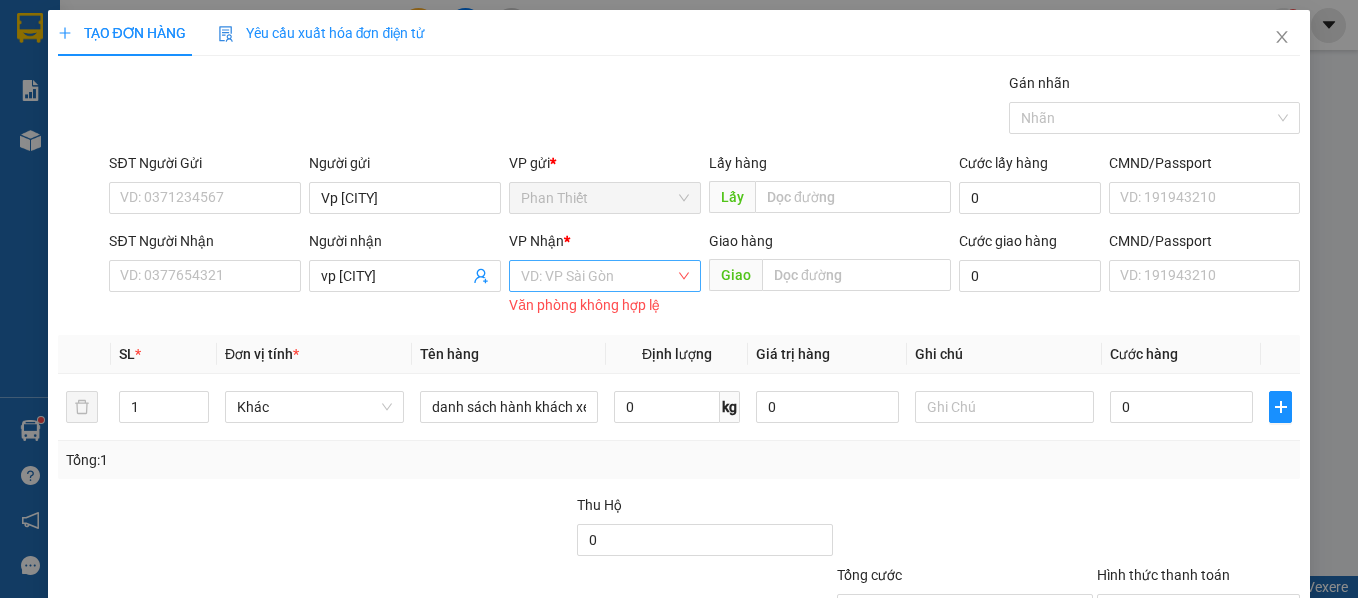click at bounding box center [598, 276] 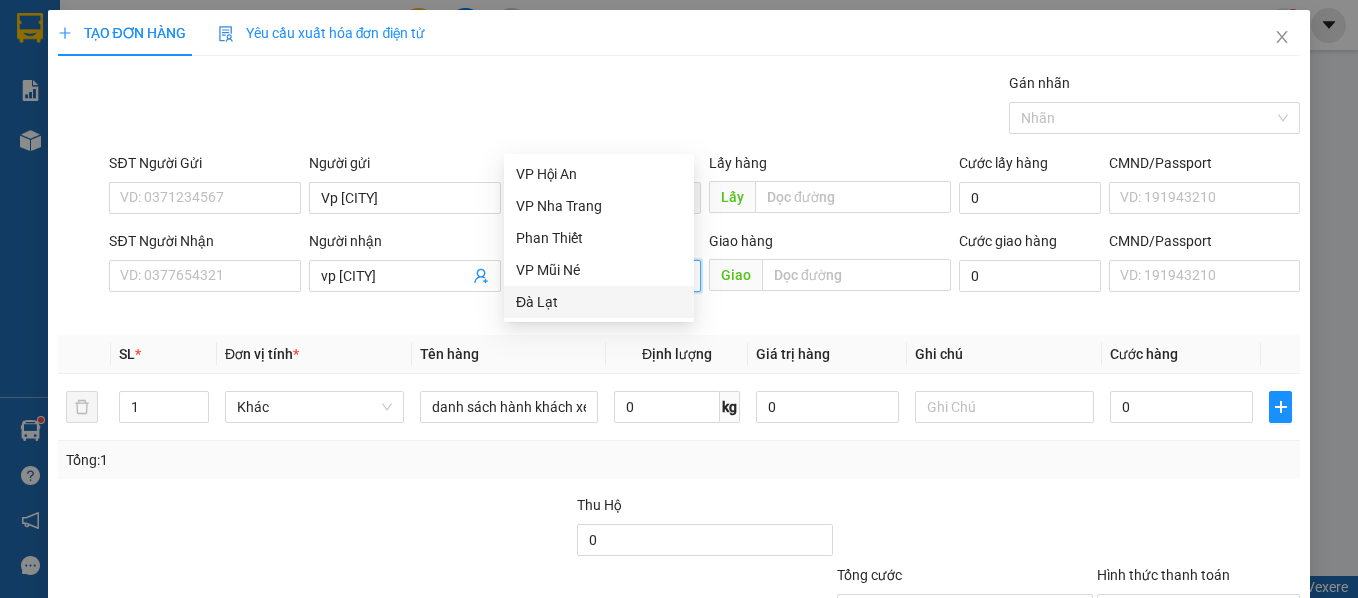 click on "Đà Lạt" at bounding box center (599, 302) 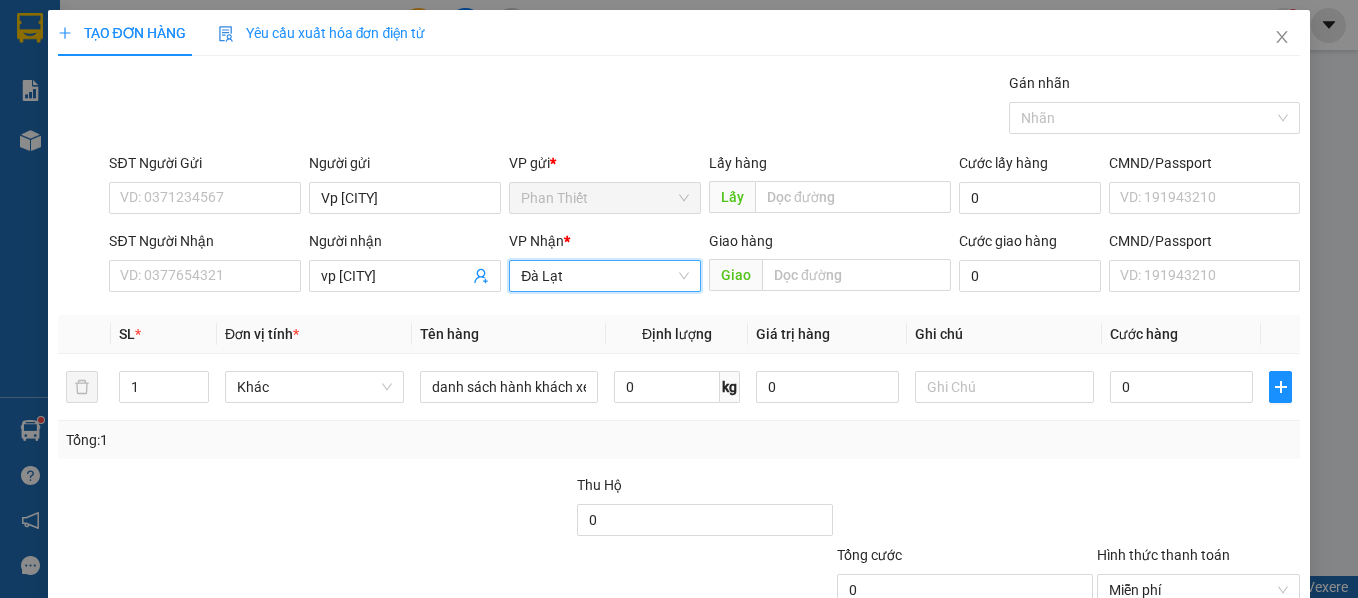 click on "Lưu và In" at bounding box center (1225, 685) 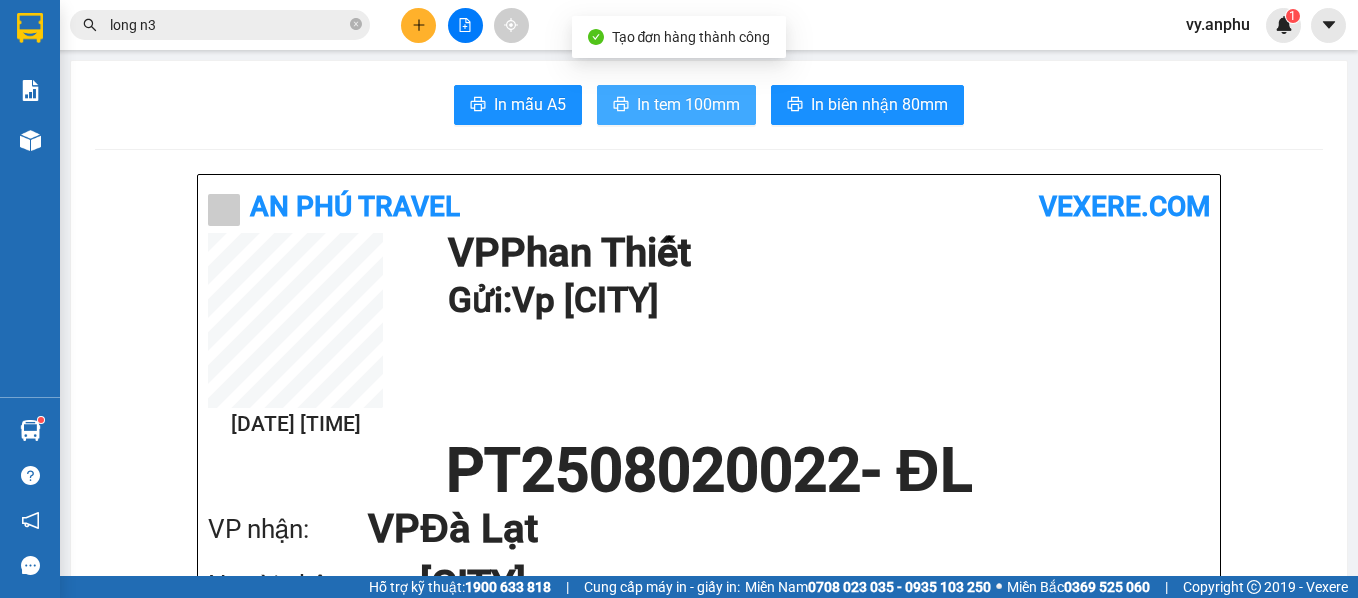 click on "In tem 100mm" at bounding box center [688, 104] 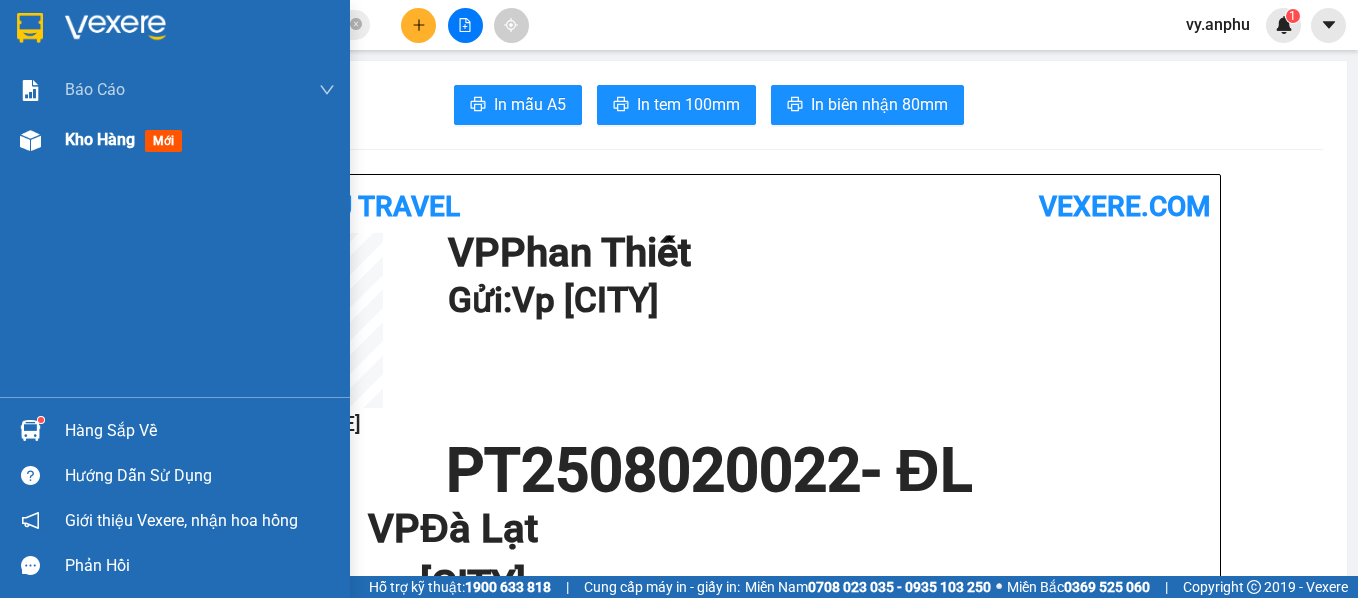 click on "Kho hàng mới" at bounding box center [175, 140] 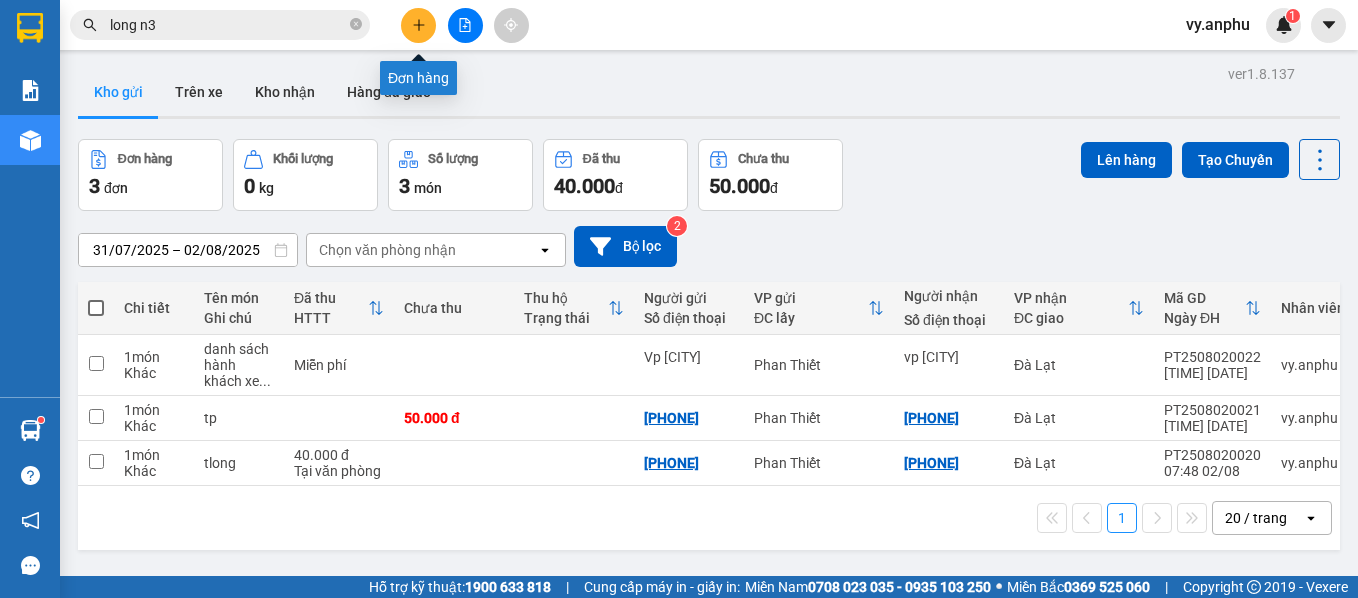 click at bounding box center [418, 25] 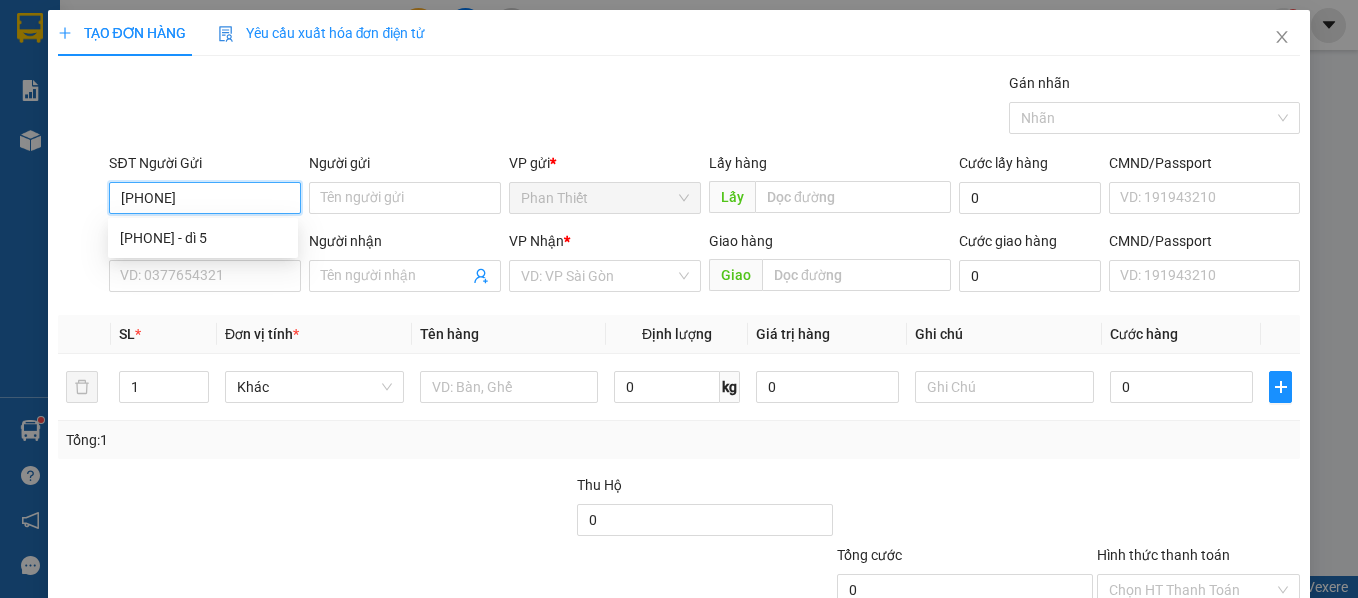 click on "[PHONE] - dì 5" at bounding box center [203, 238] 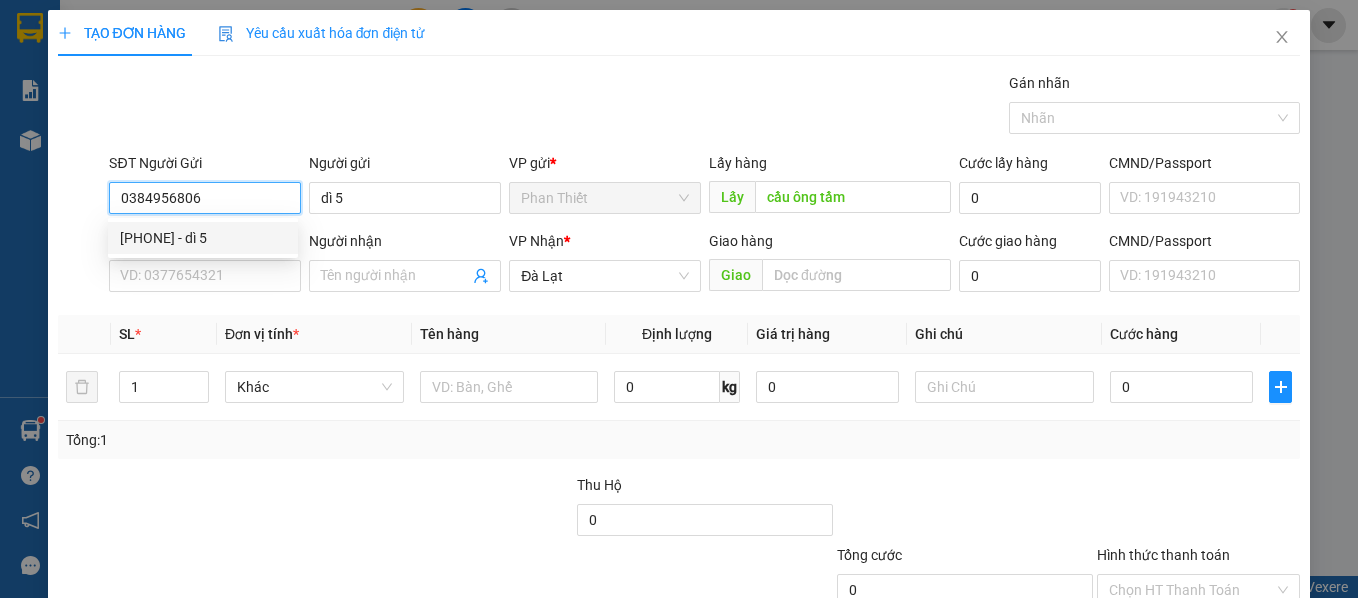 type on "150.000" 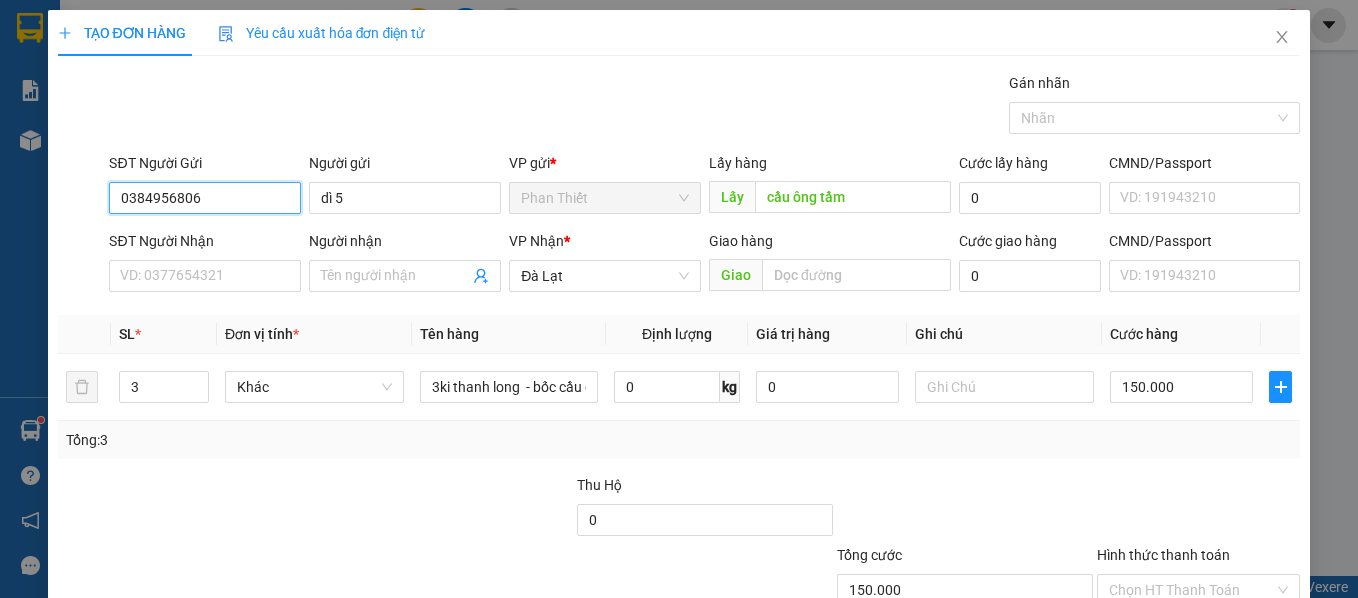 type on "0384956806" 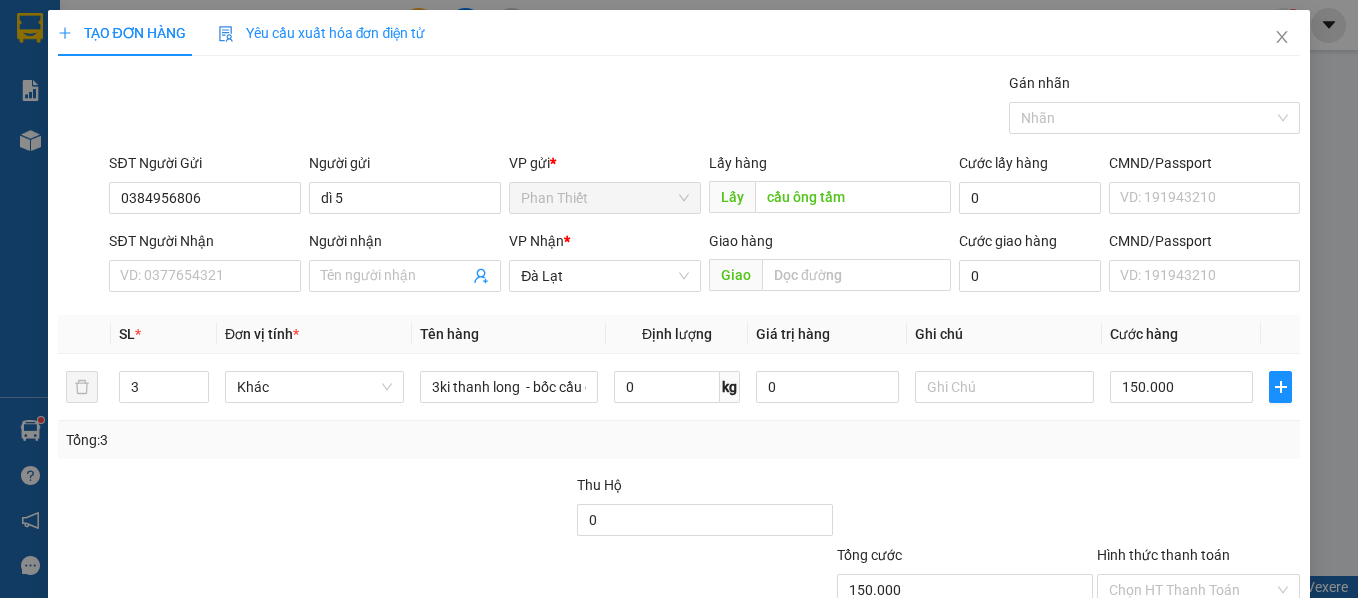click on "Lưu" at bounding box center [1069, 685] 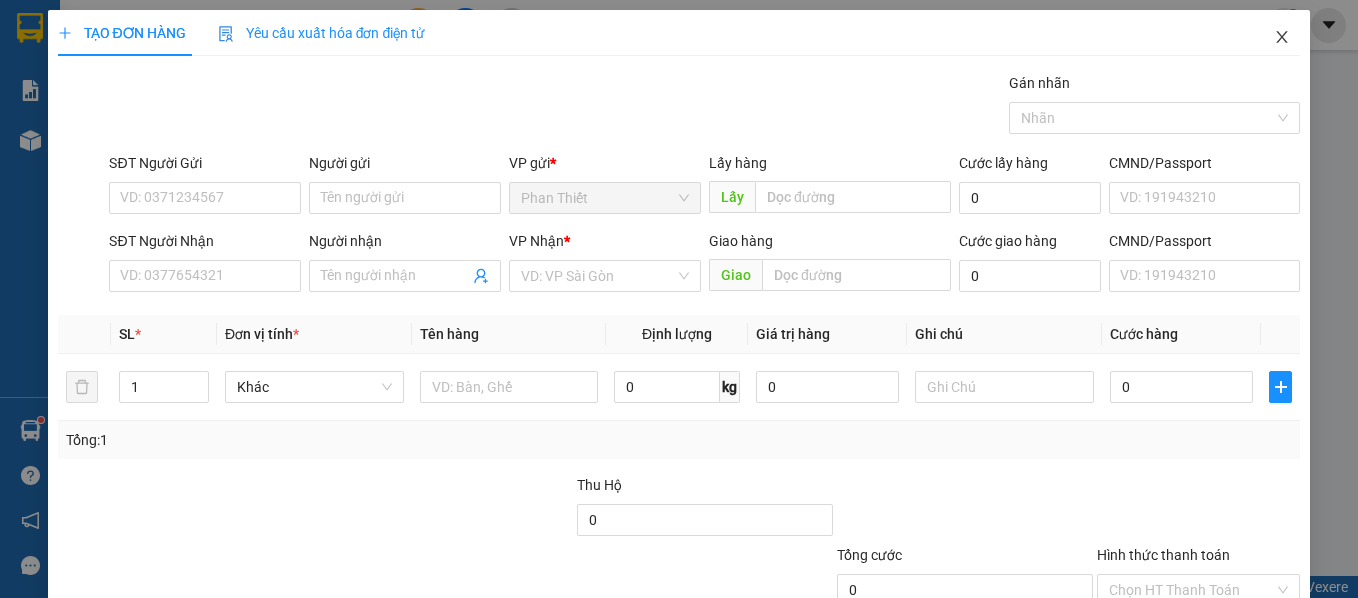 click 